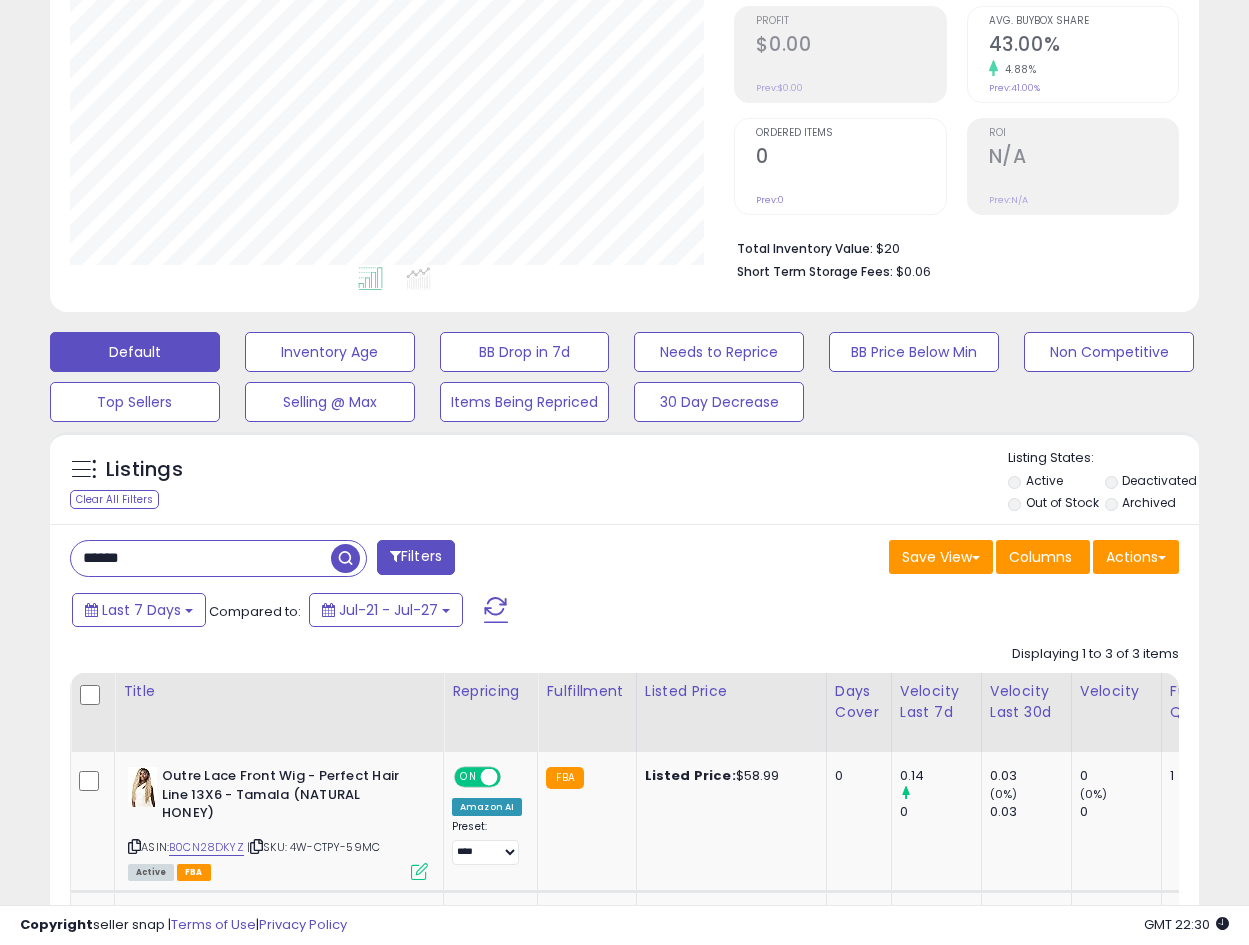 scroll, scrollTop: 298, scrollLeft: 0, axis: vertical 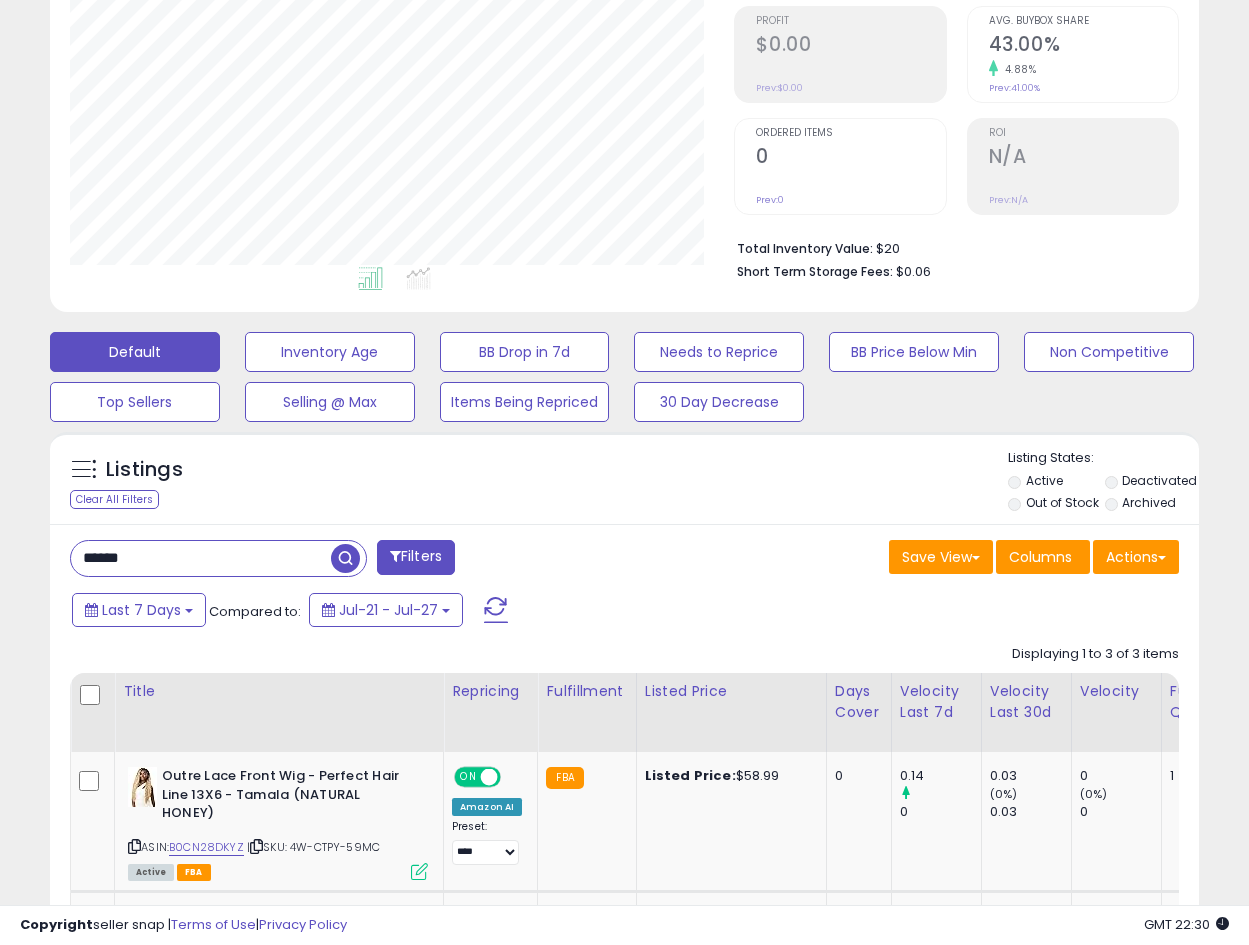 click on "******" at bounding box center (201, 558) 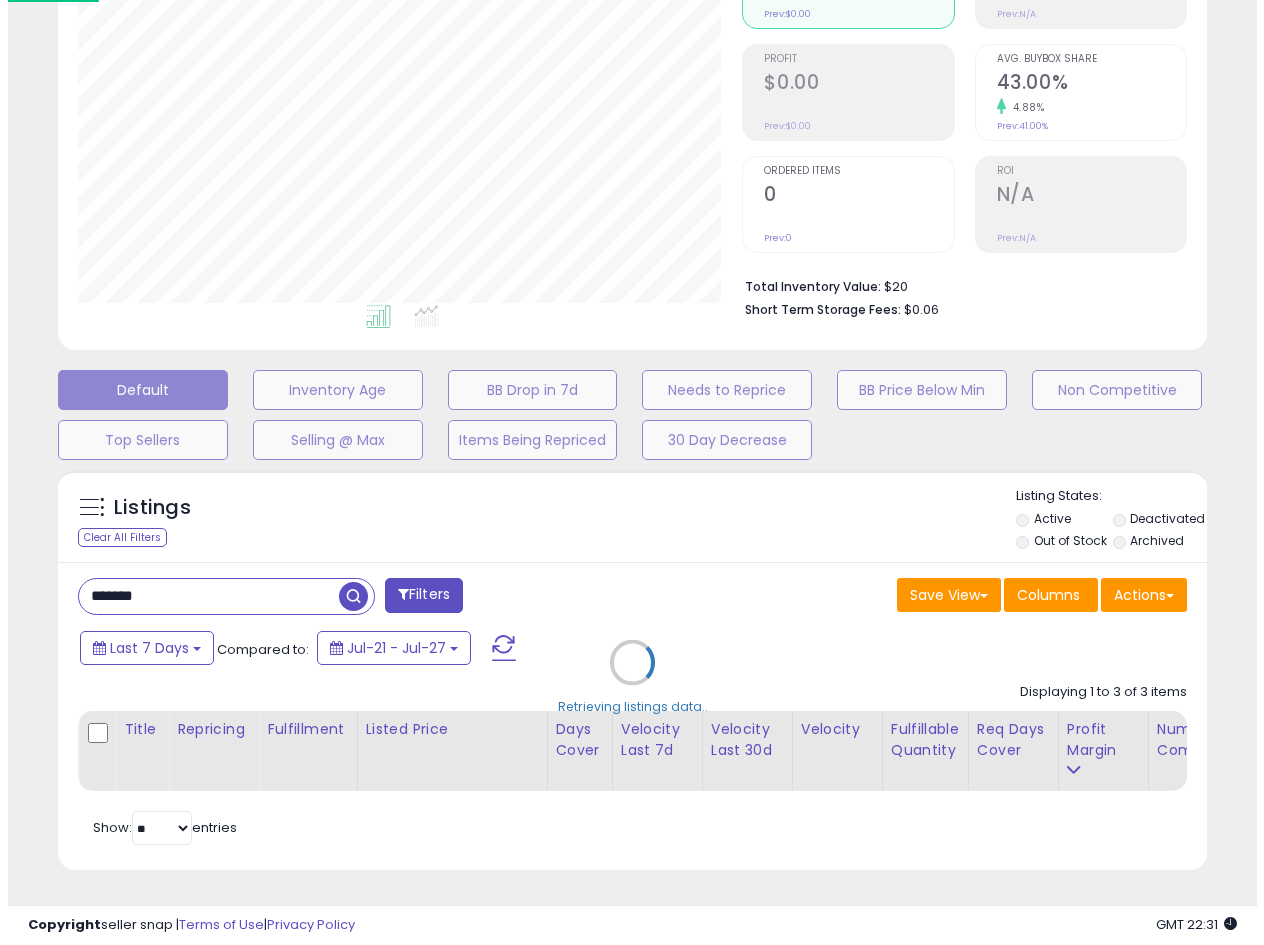 scroll, scrollTop: 275, scrollLeft: 0, axis: vertical 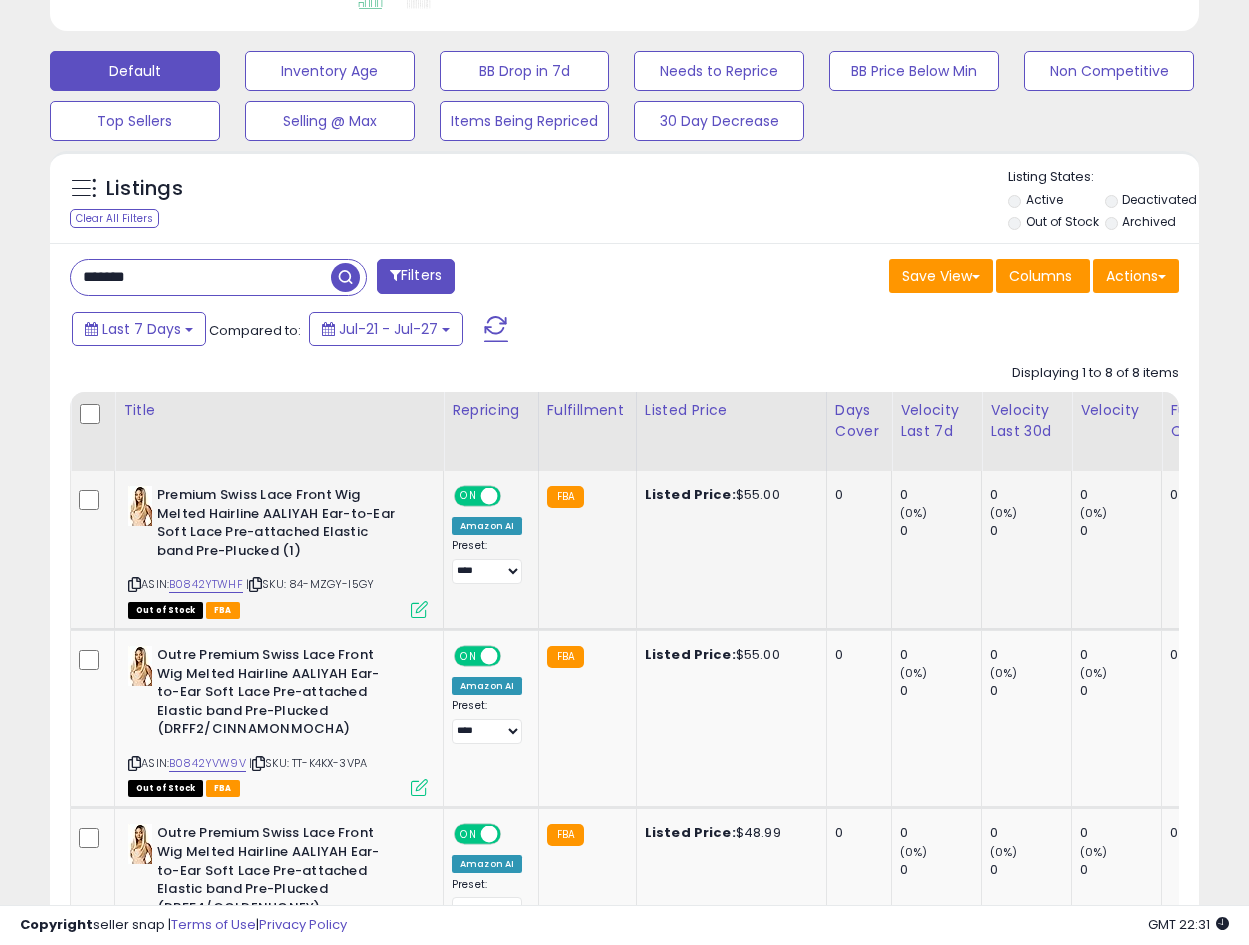 click on "Listed Price:  $55.00" 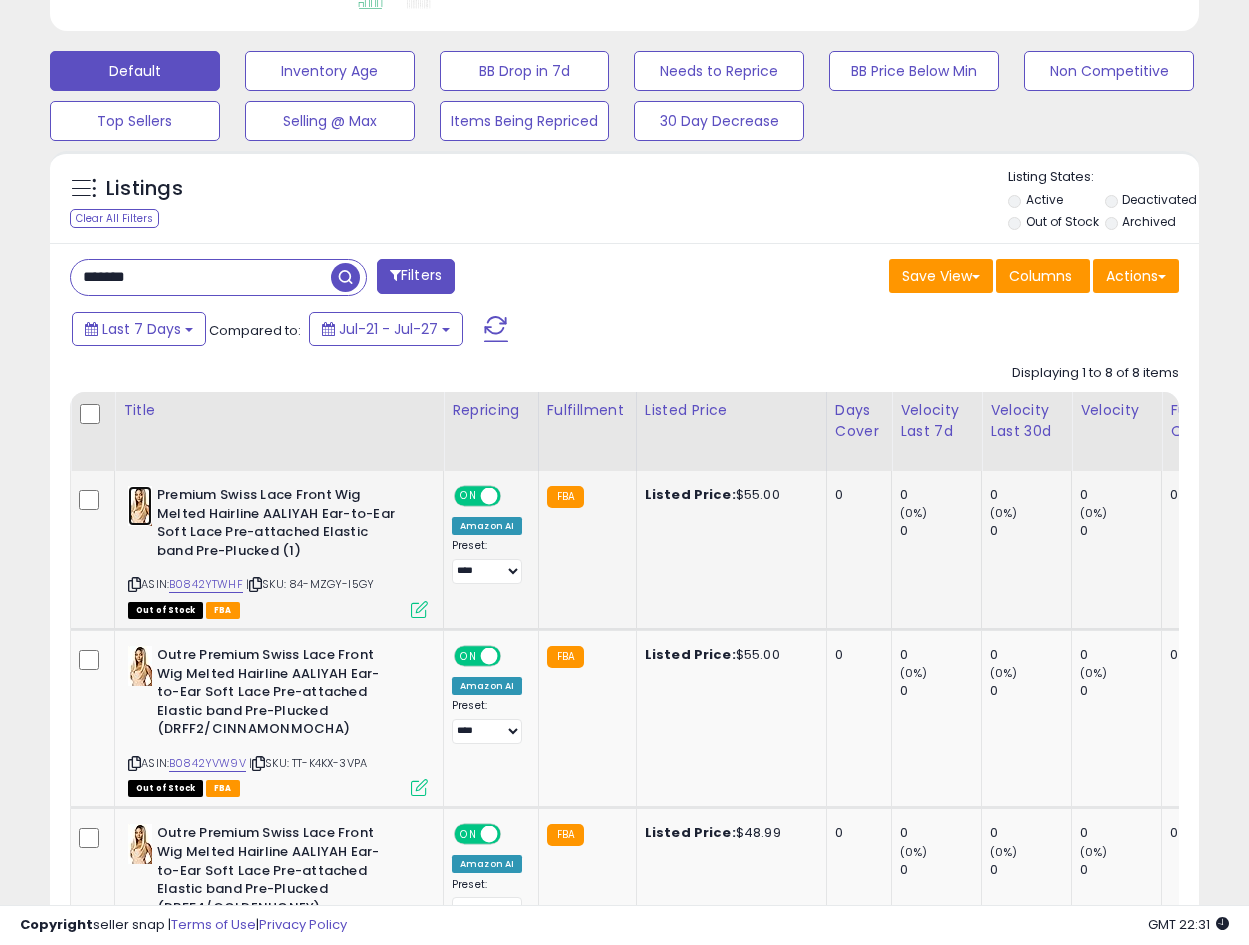 click at bounding box center [140, 506] 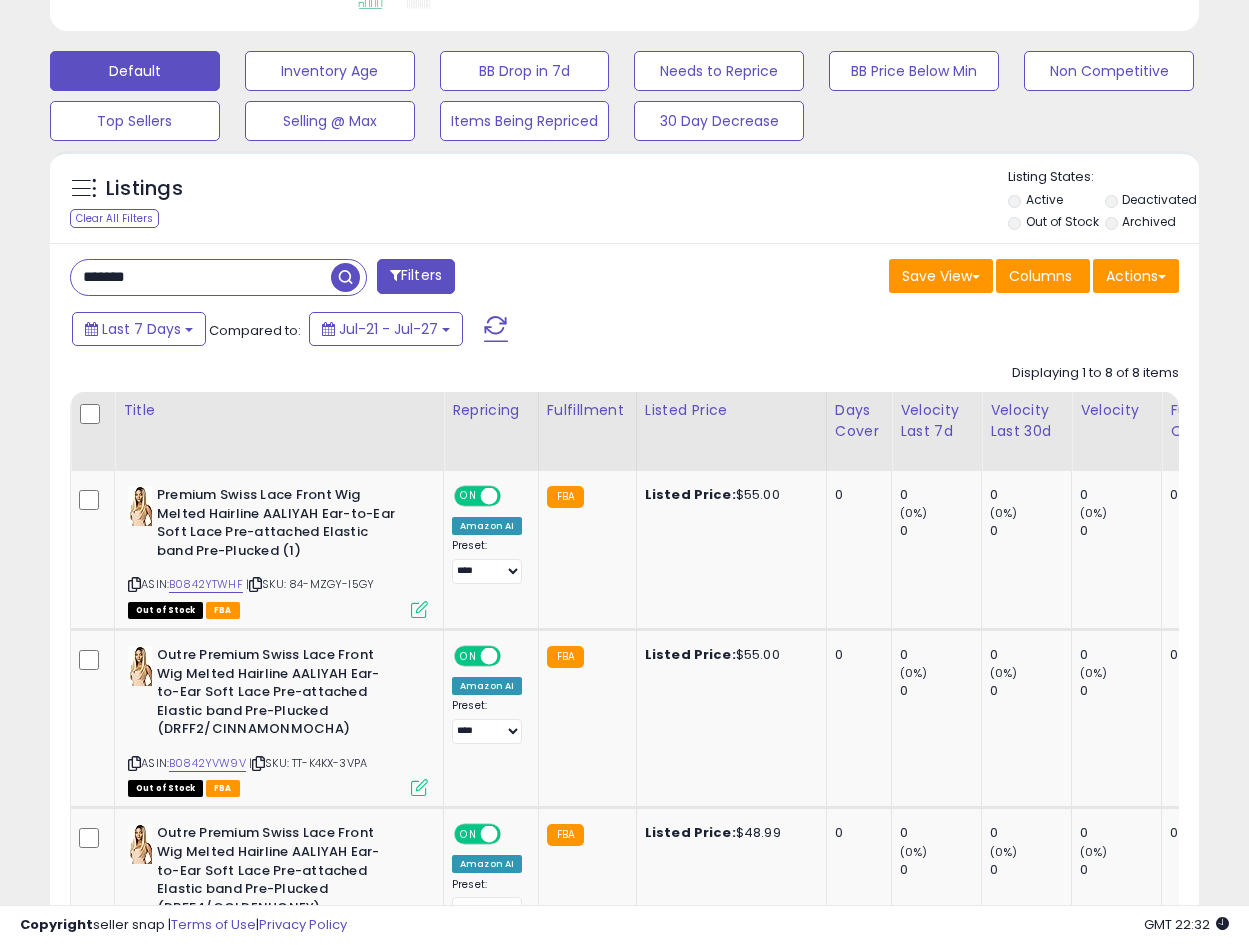 click at bounding box center (92, 415) 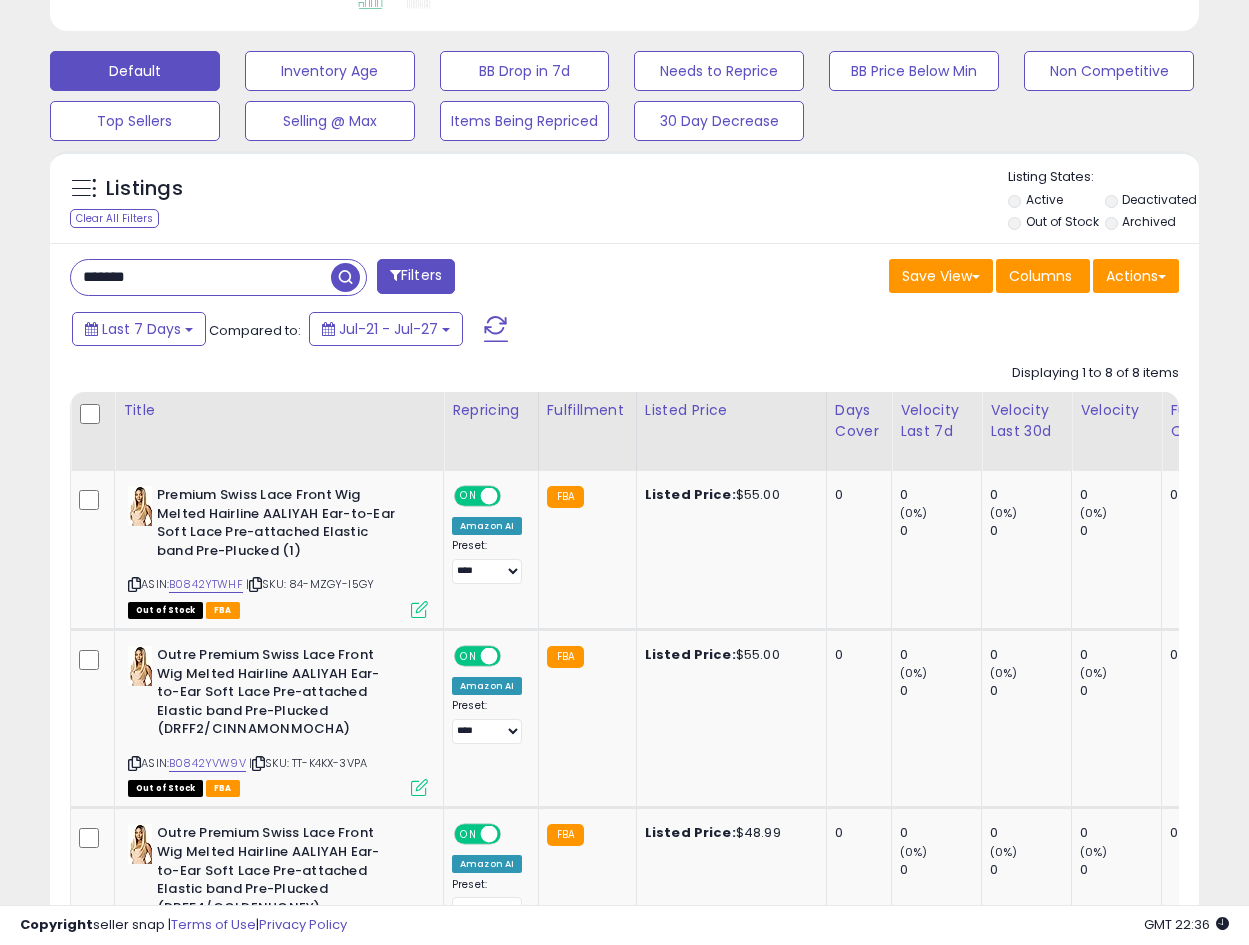 click on "*******" at bounding box center [201, 277] 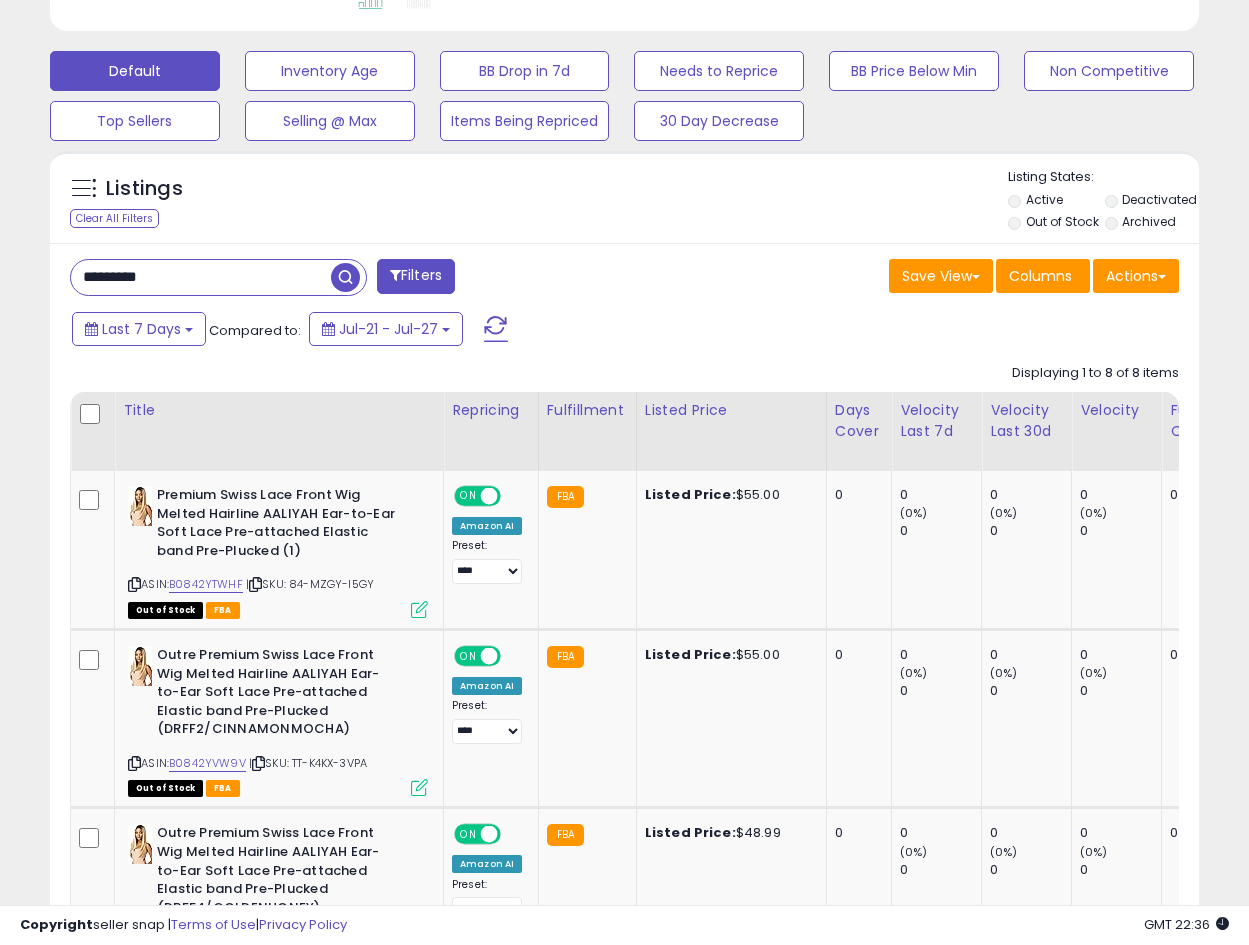 click on "*********
Filters" at bounding box center (340, 279) 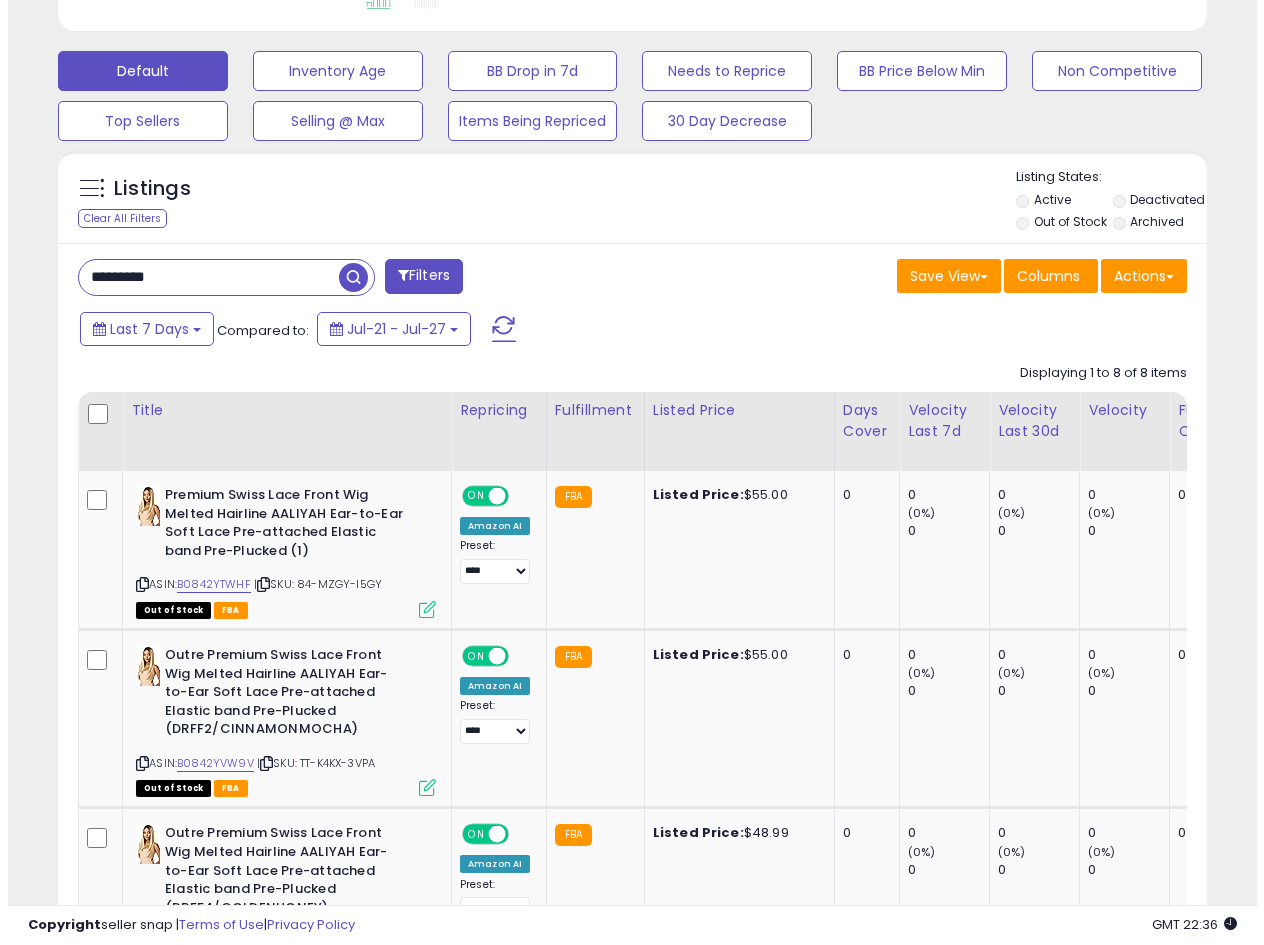 scroll, scrollTop: 275, scrollLeft: 0, axis: vertical 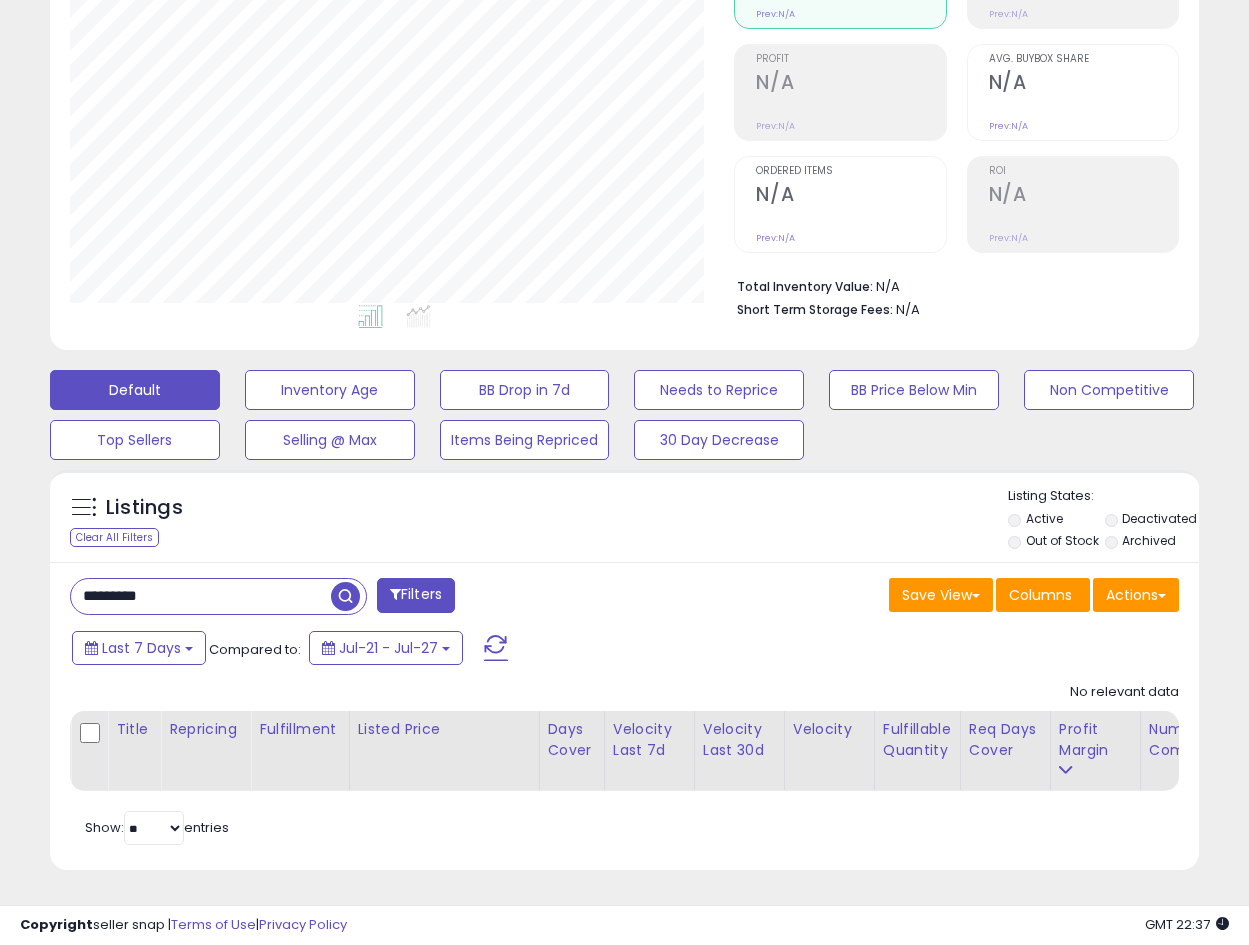 click on "*********" at bounding box center (201, 596) 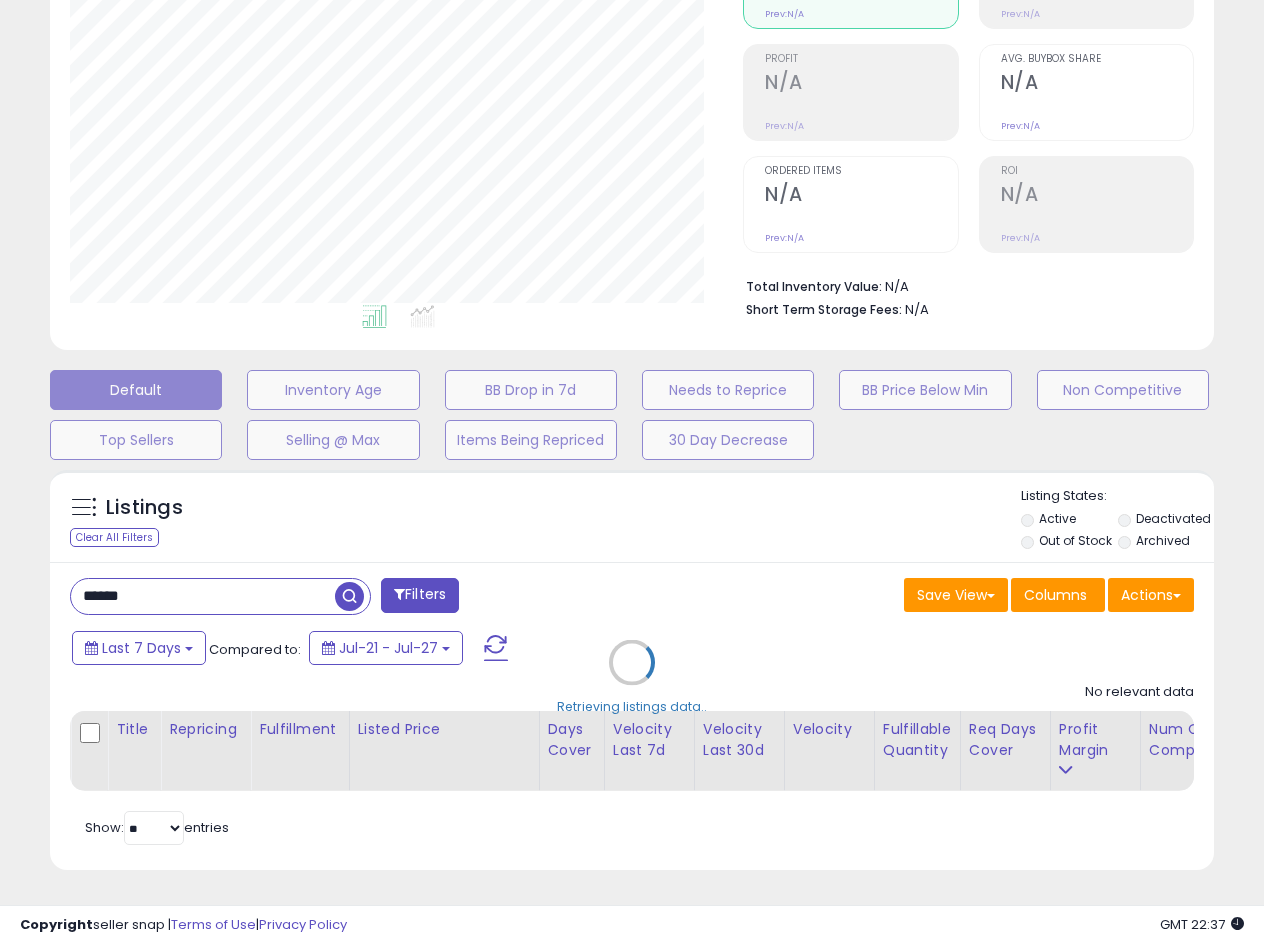 scroll, scrollTop: 999590, scrollLeft: 999327, axis: both 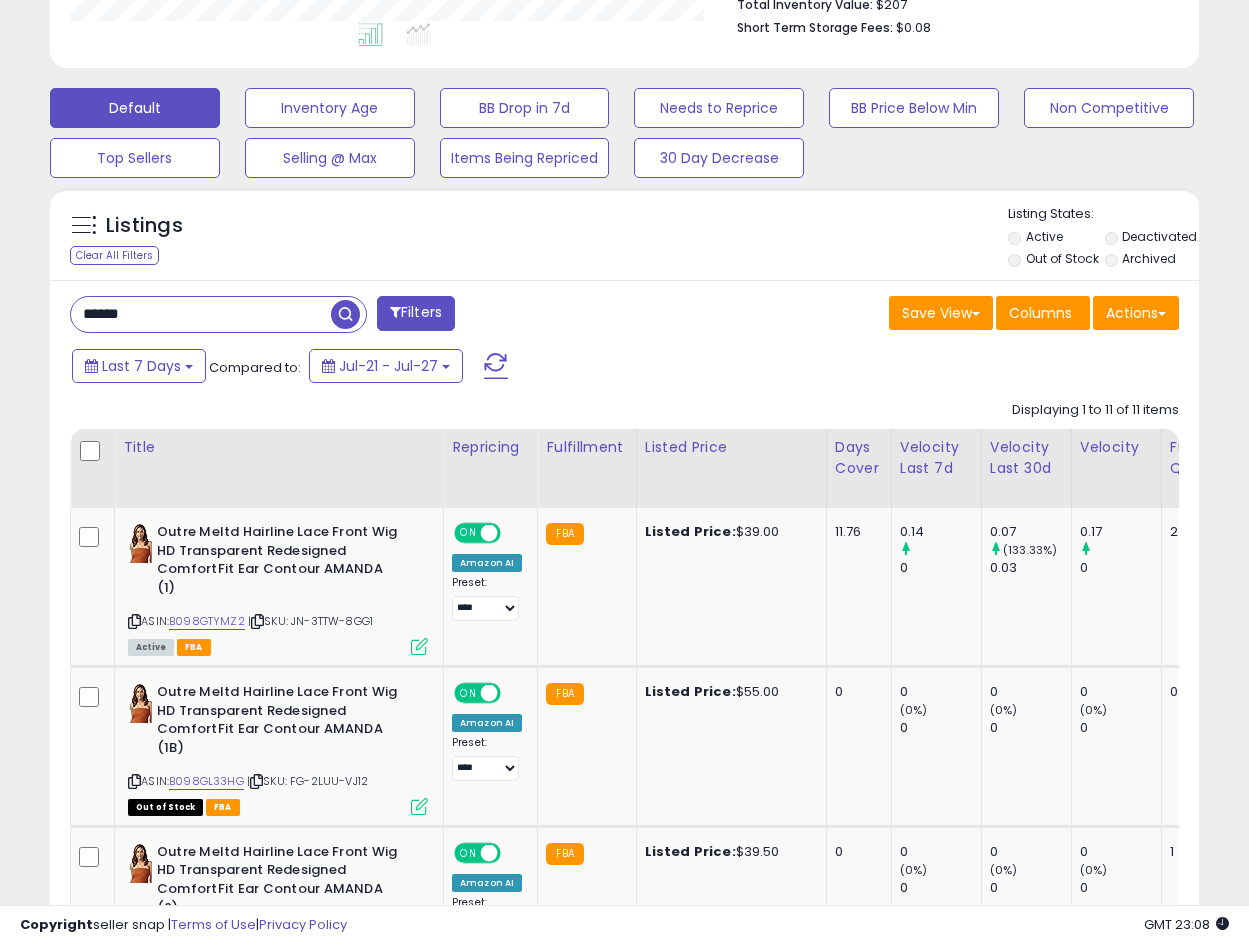 click on "Last 7 Days
Compared to:
Jul-21 - Jul-27" at bounding box center (483, 368) 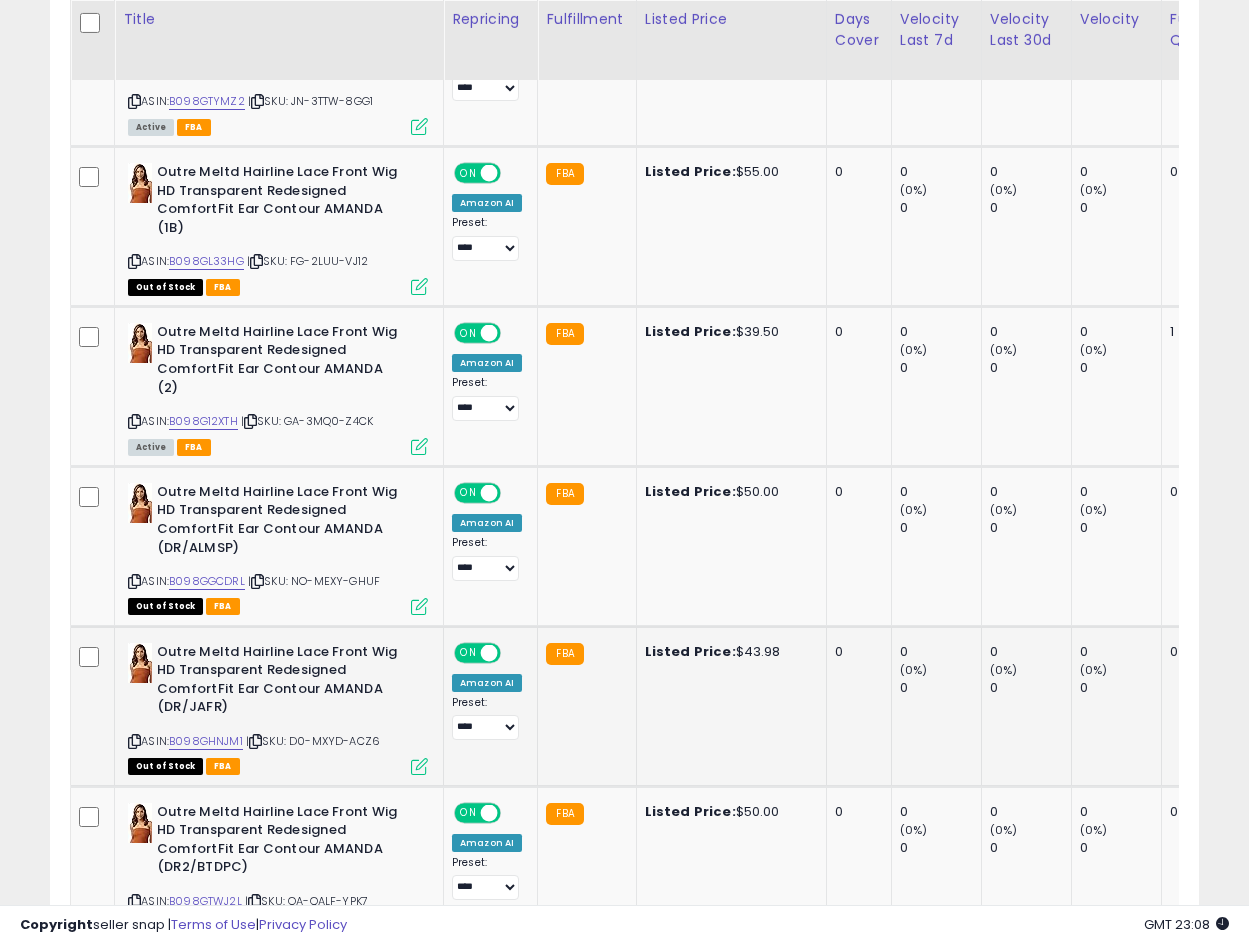 scroll, scrollTop: 1063, scrollLeft: 0, axis: vertical 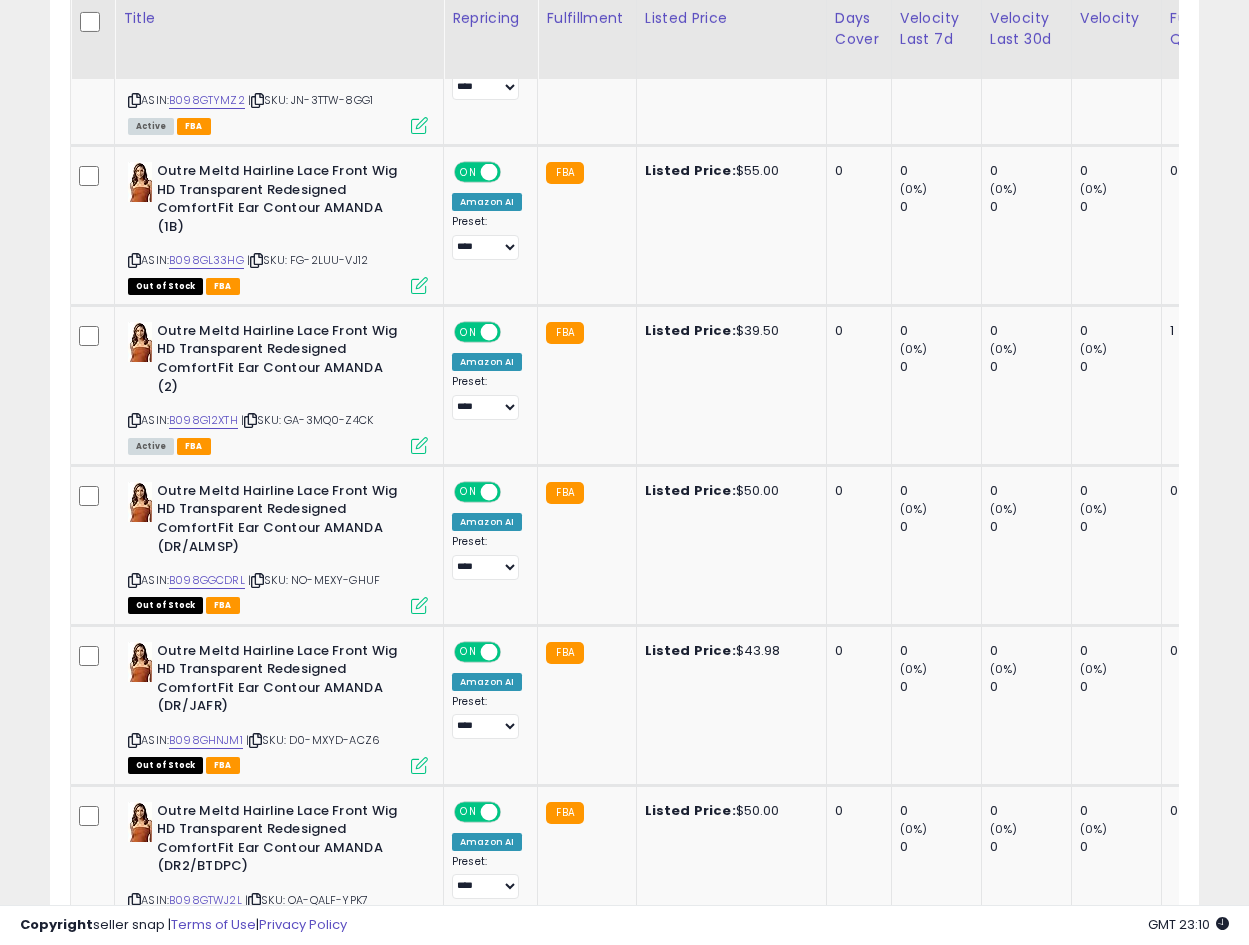 click on "Listings
Clear All Filters" at bounding box center [624, 753] 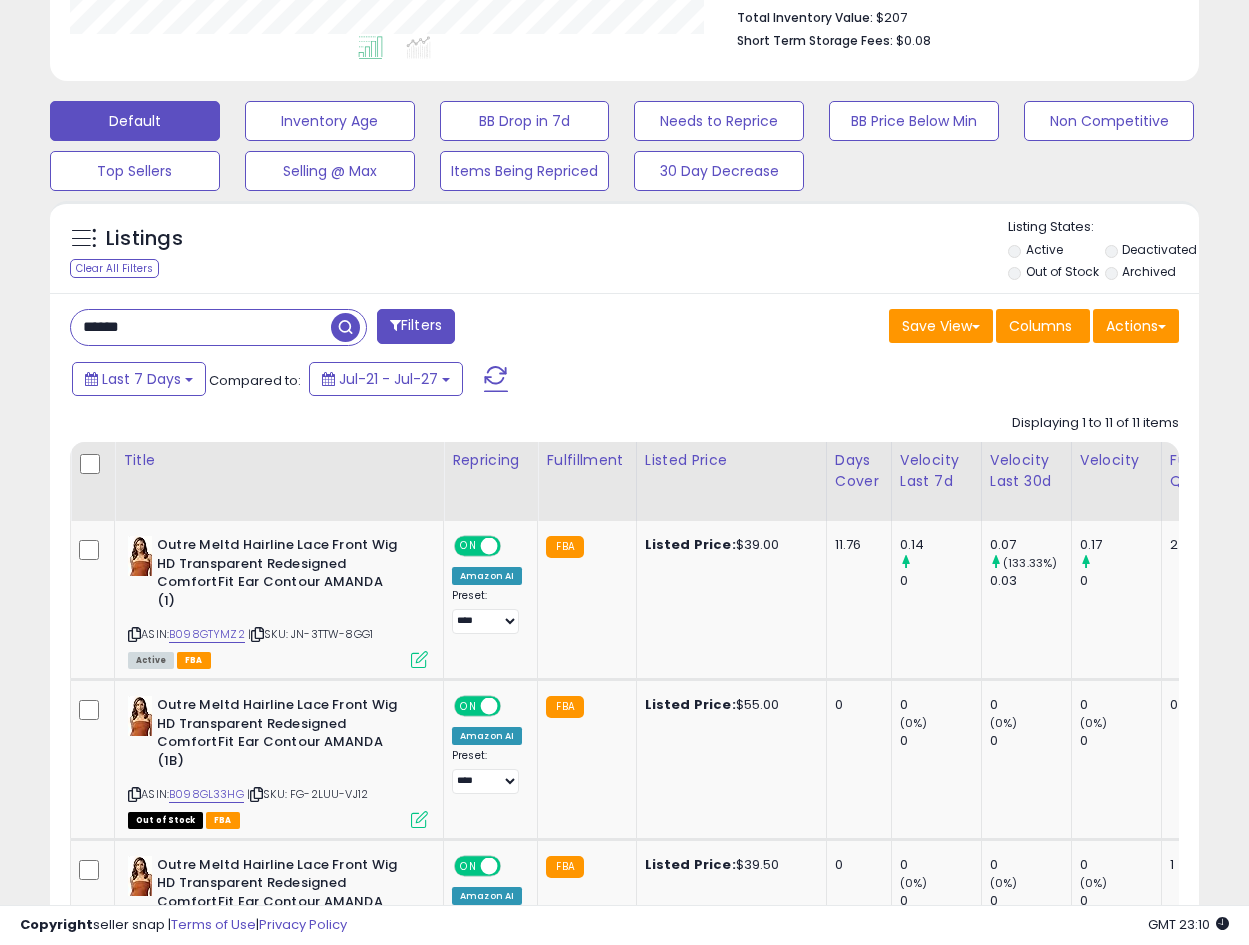 scroll, scrollTop: 0, scrollLeft: 0, axis: both 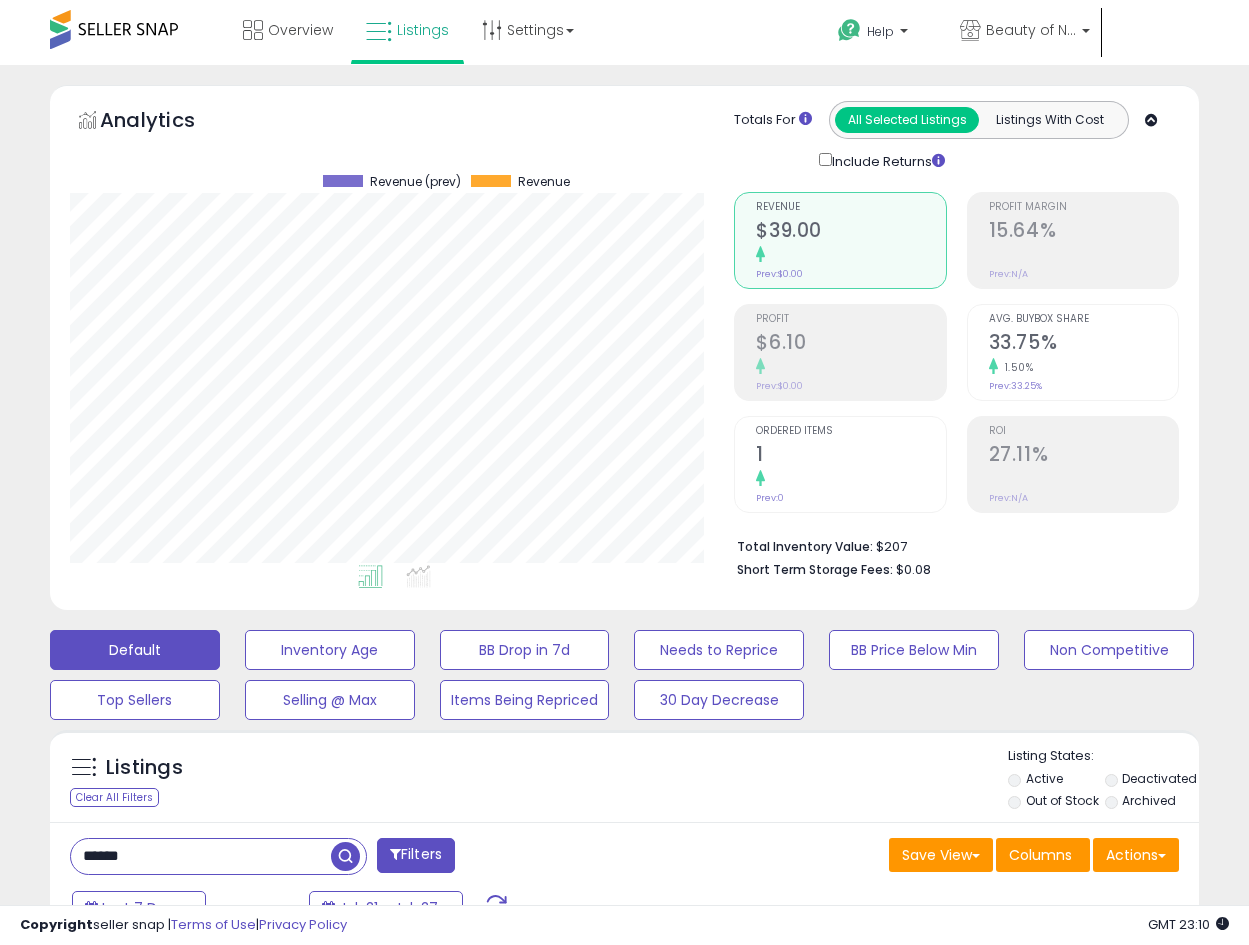 click on "**********" at bounding box center [624, 1514] 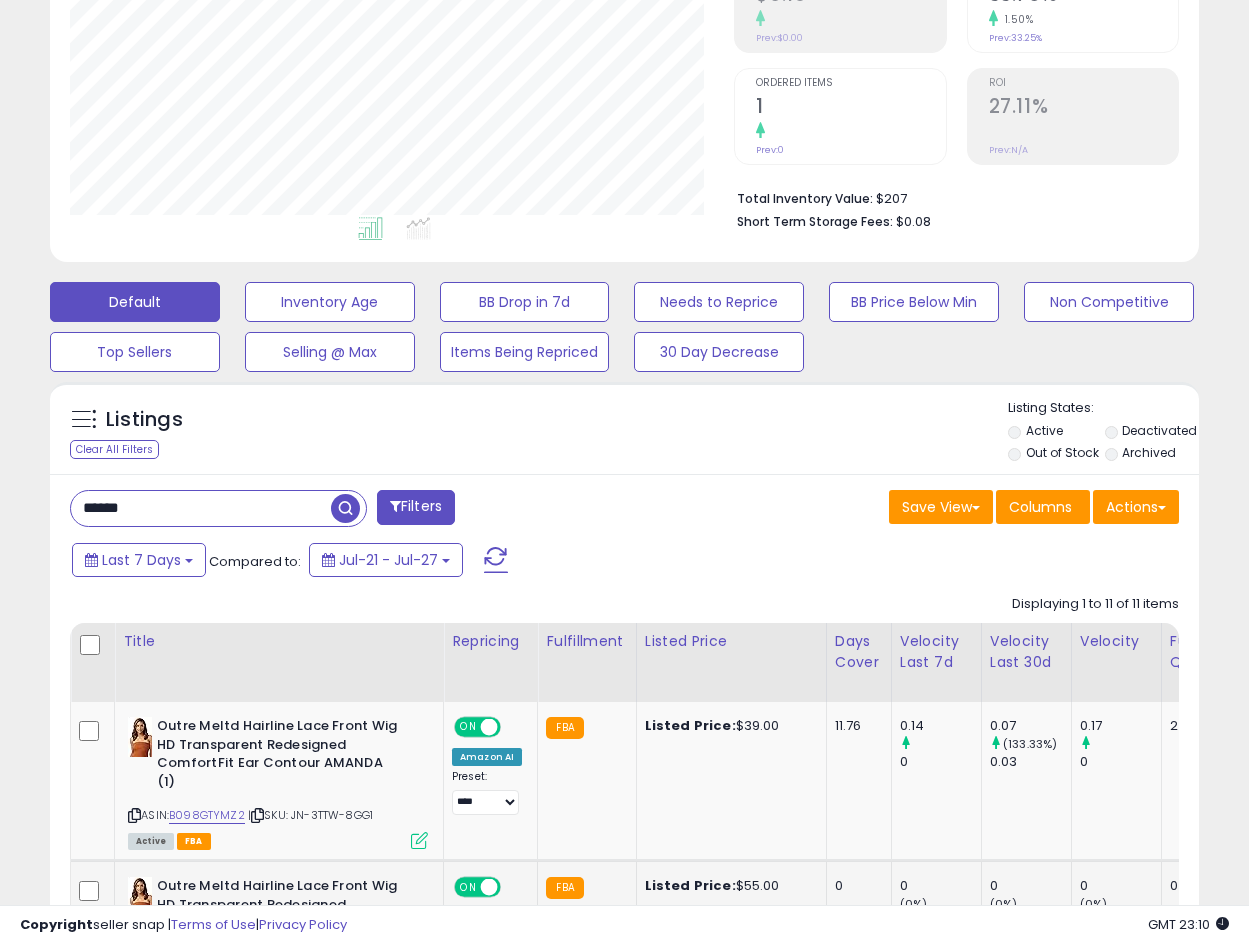 scroll, scrollTop: 667, scrollLeft: 0, axis: vertical 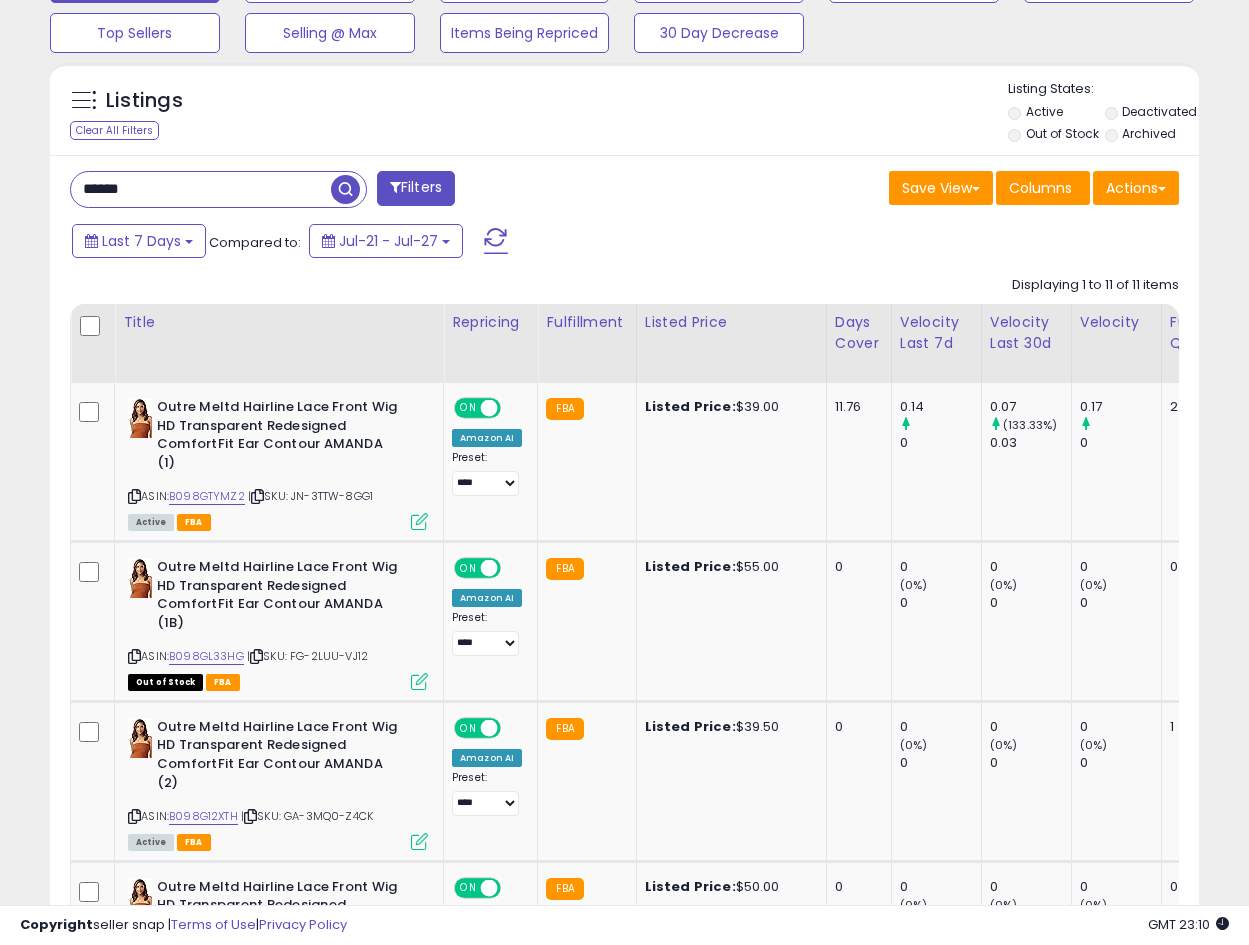 click on "******" at bounding box center (201, 189) 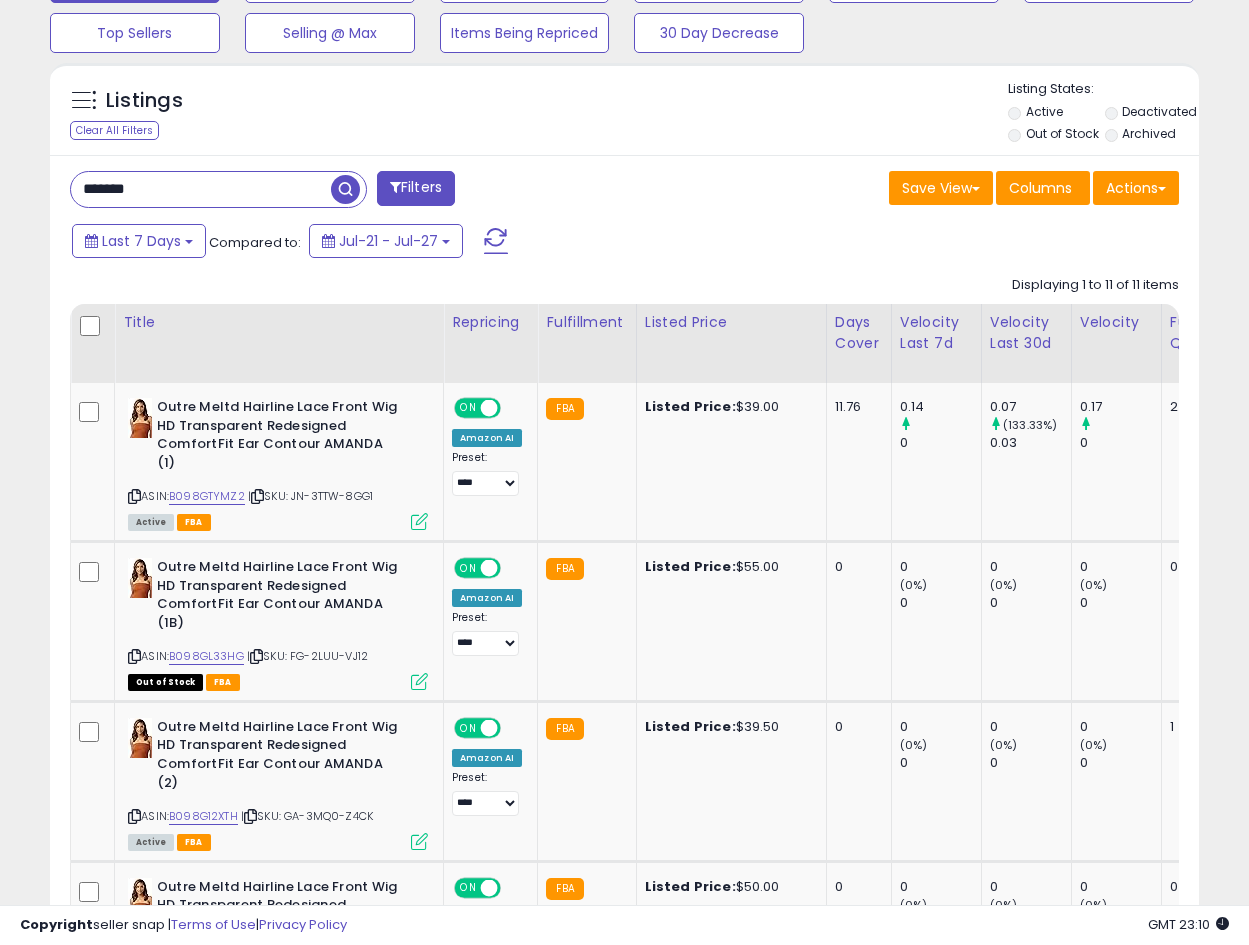 type on "*******" 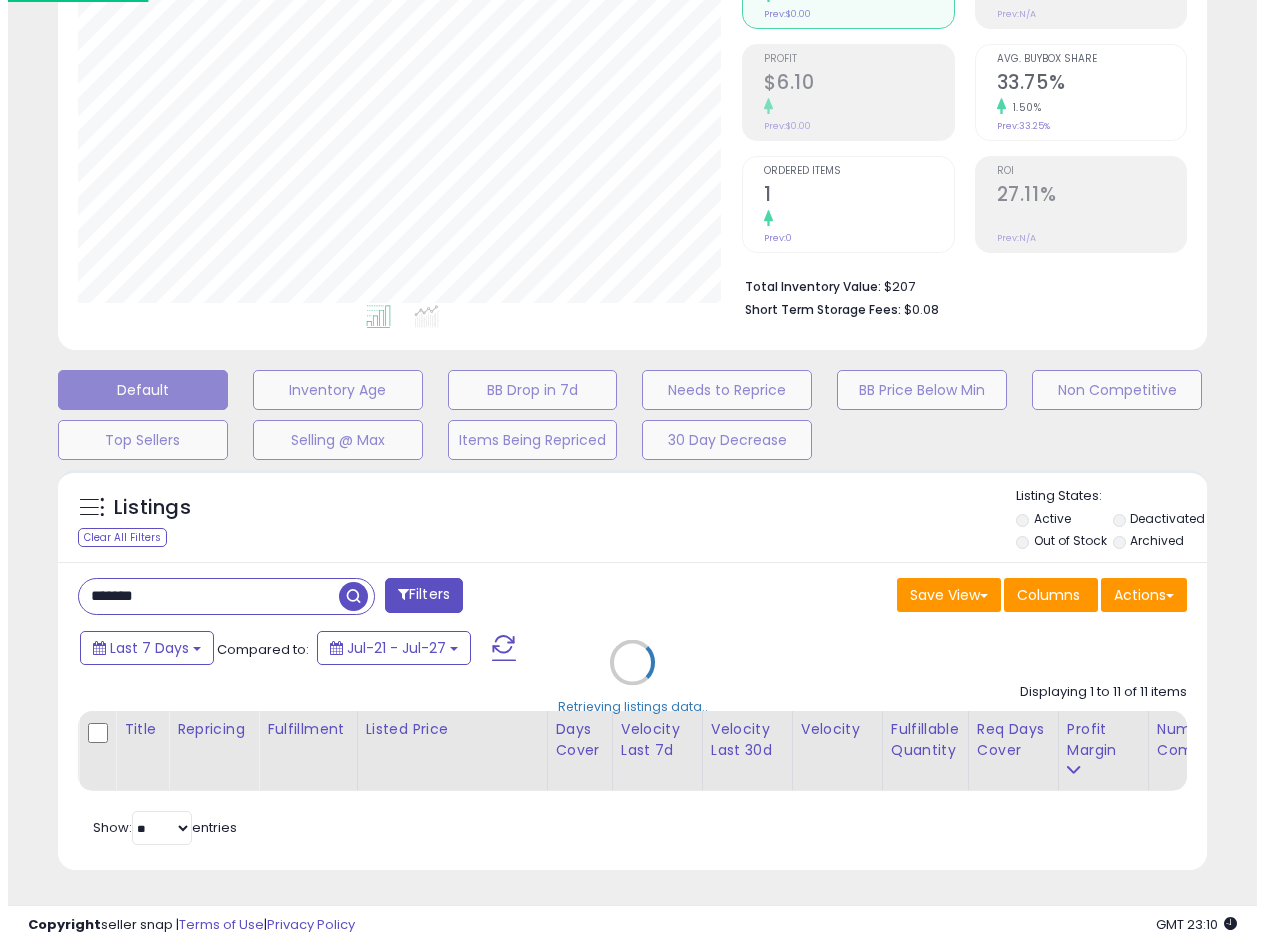 scroll, scrollTop: 275, scrollLeft: 0, axis: vertical 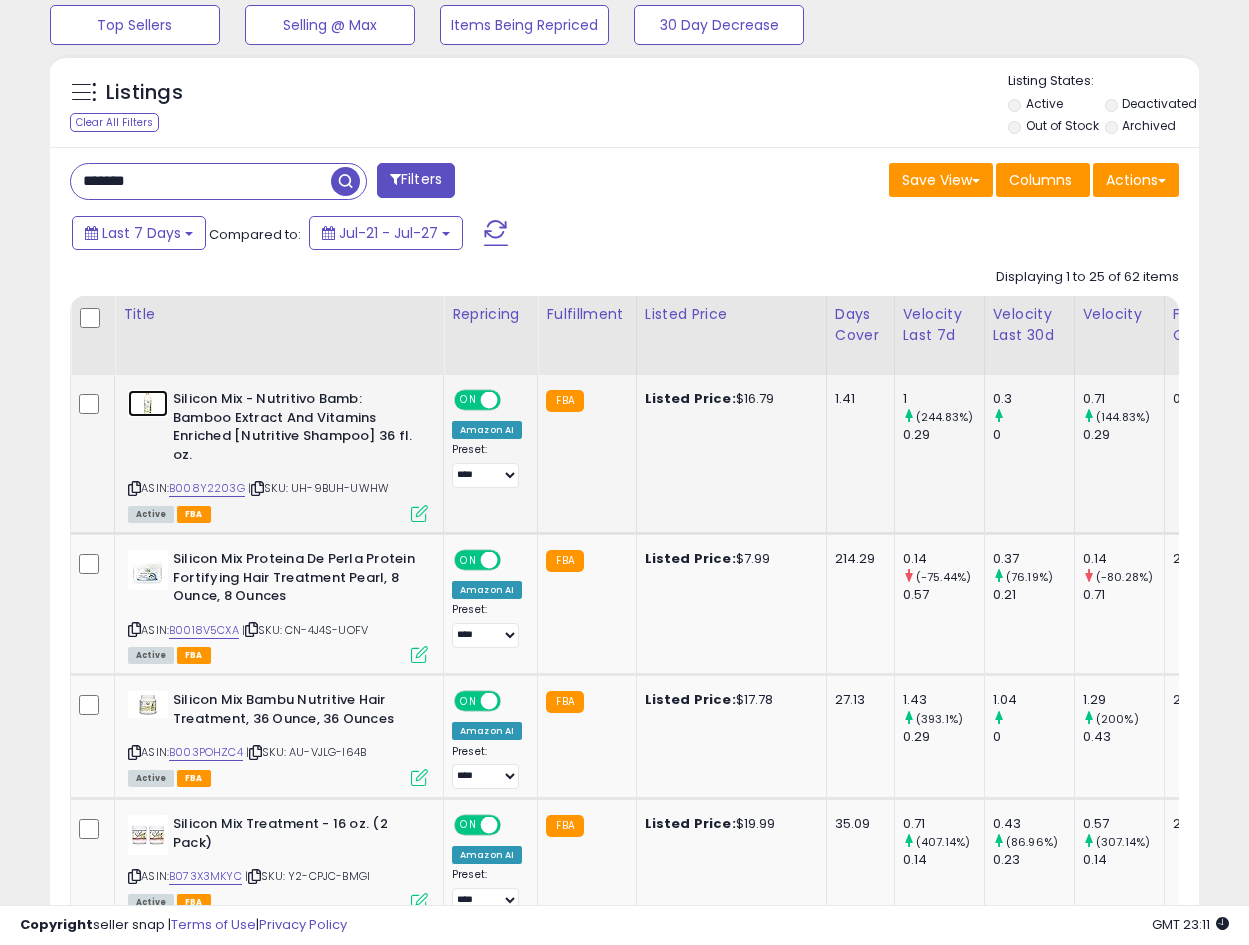 click at bounding box center (148, 403) 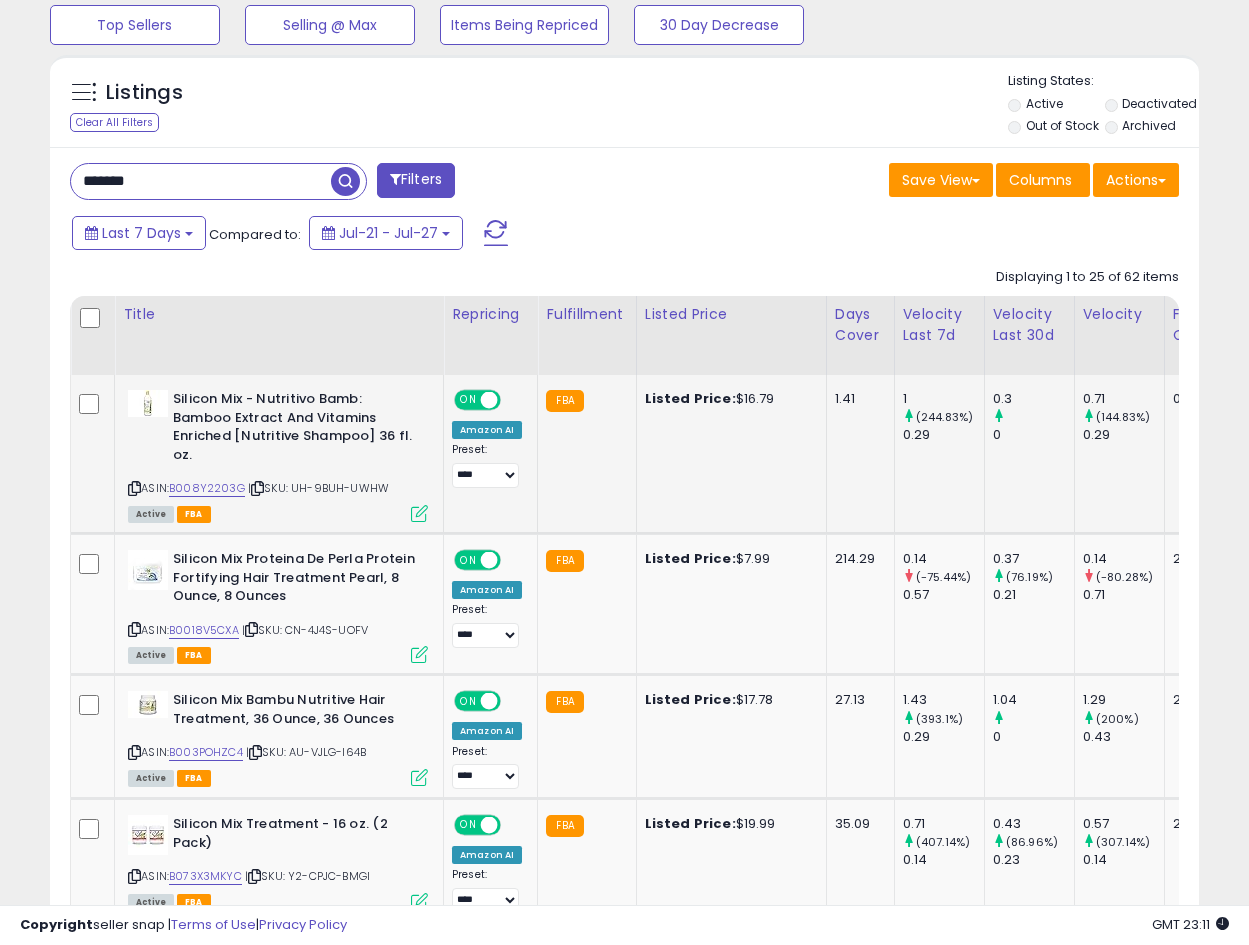 click at bounding box center [419, 513] 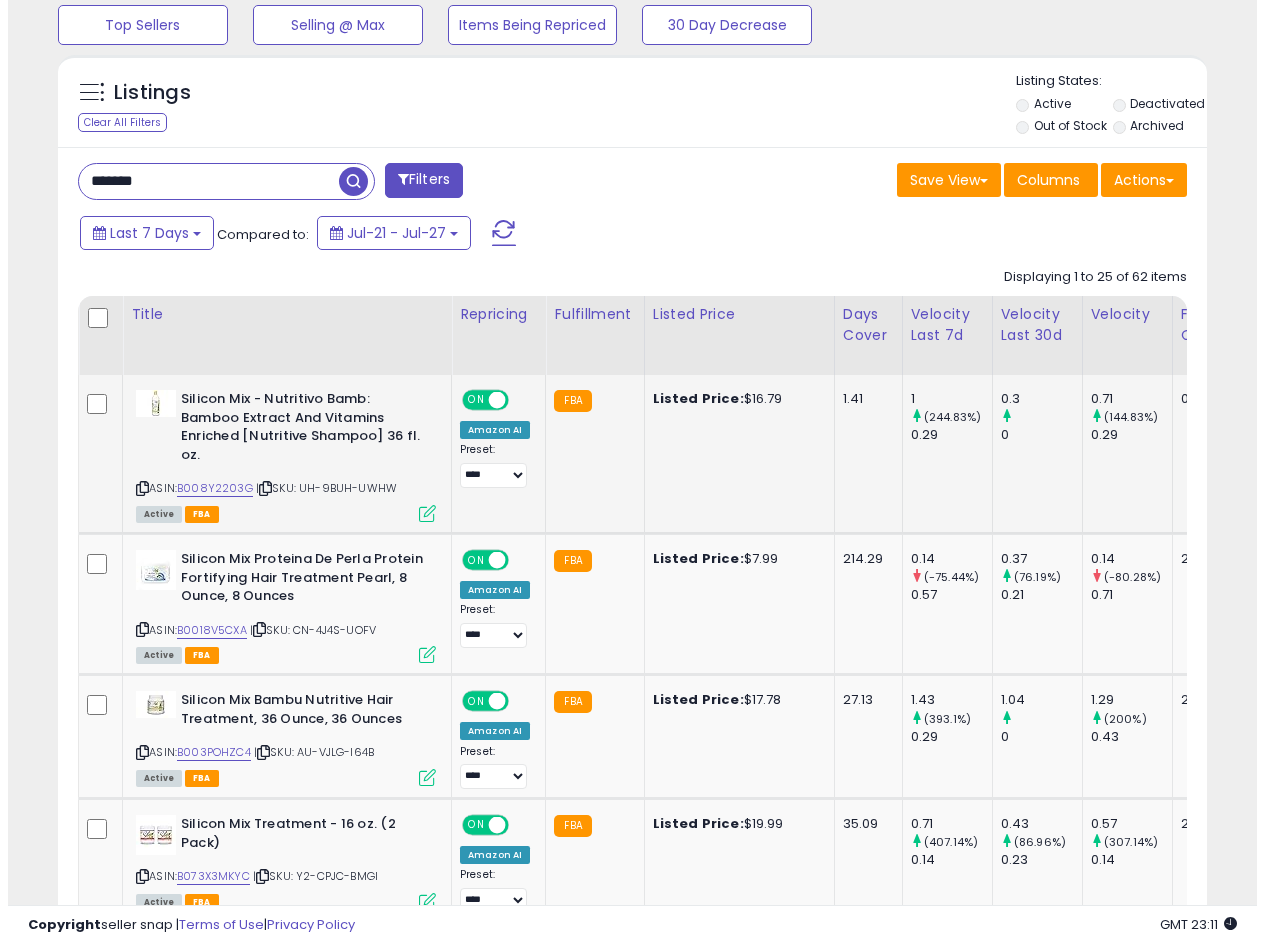 scroll, scrollTop: 999590, scrollLeft: 999327, axis: both 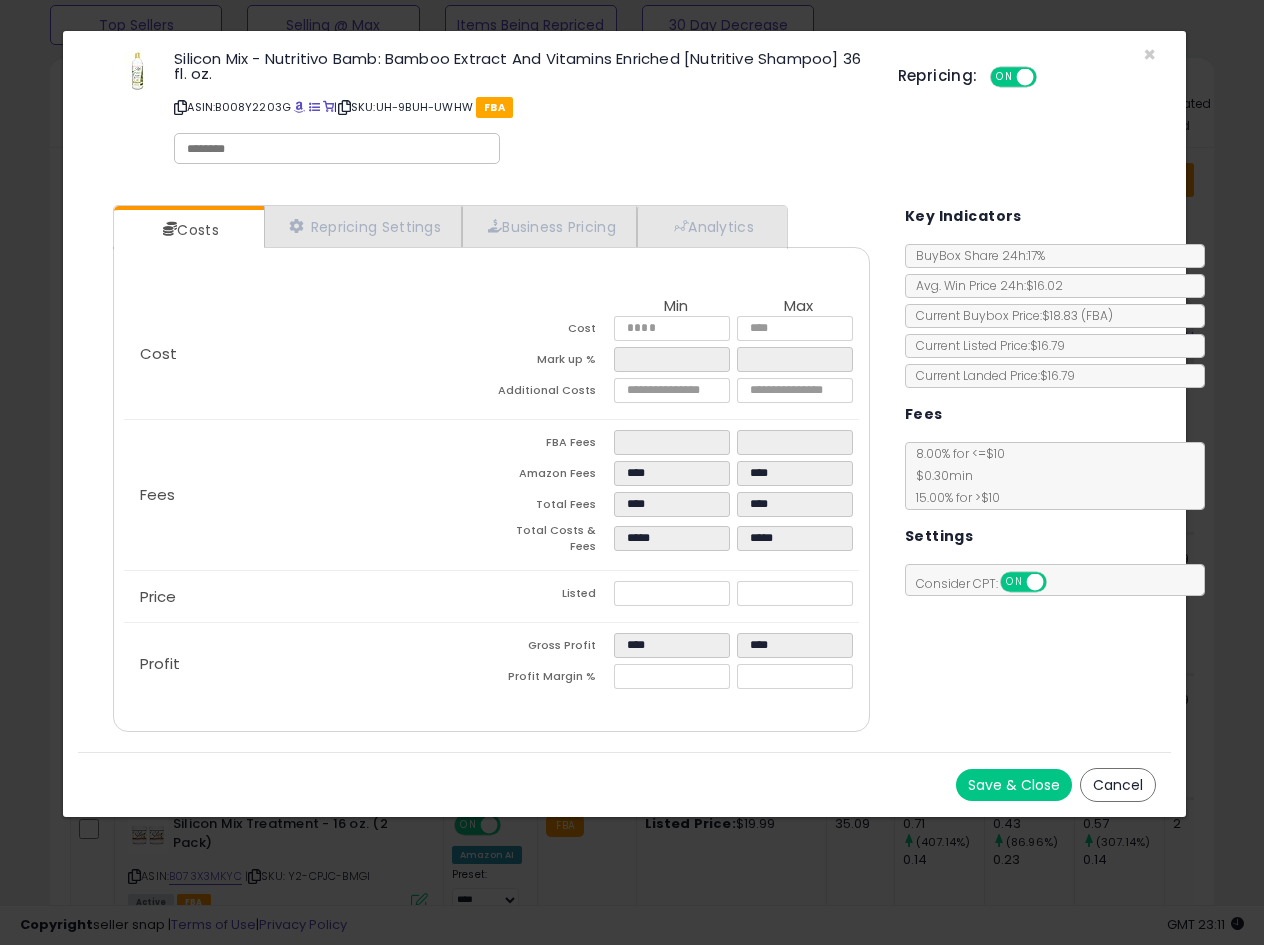 click on "Cost
Min
Max
Cost
****
****
Mark up %
*****
*****
Additional Costs
****
****
Fees" at bounding box center (491, 489) 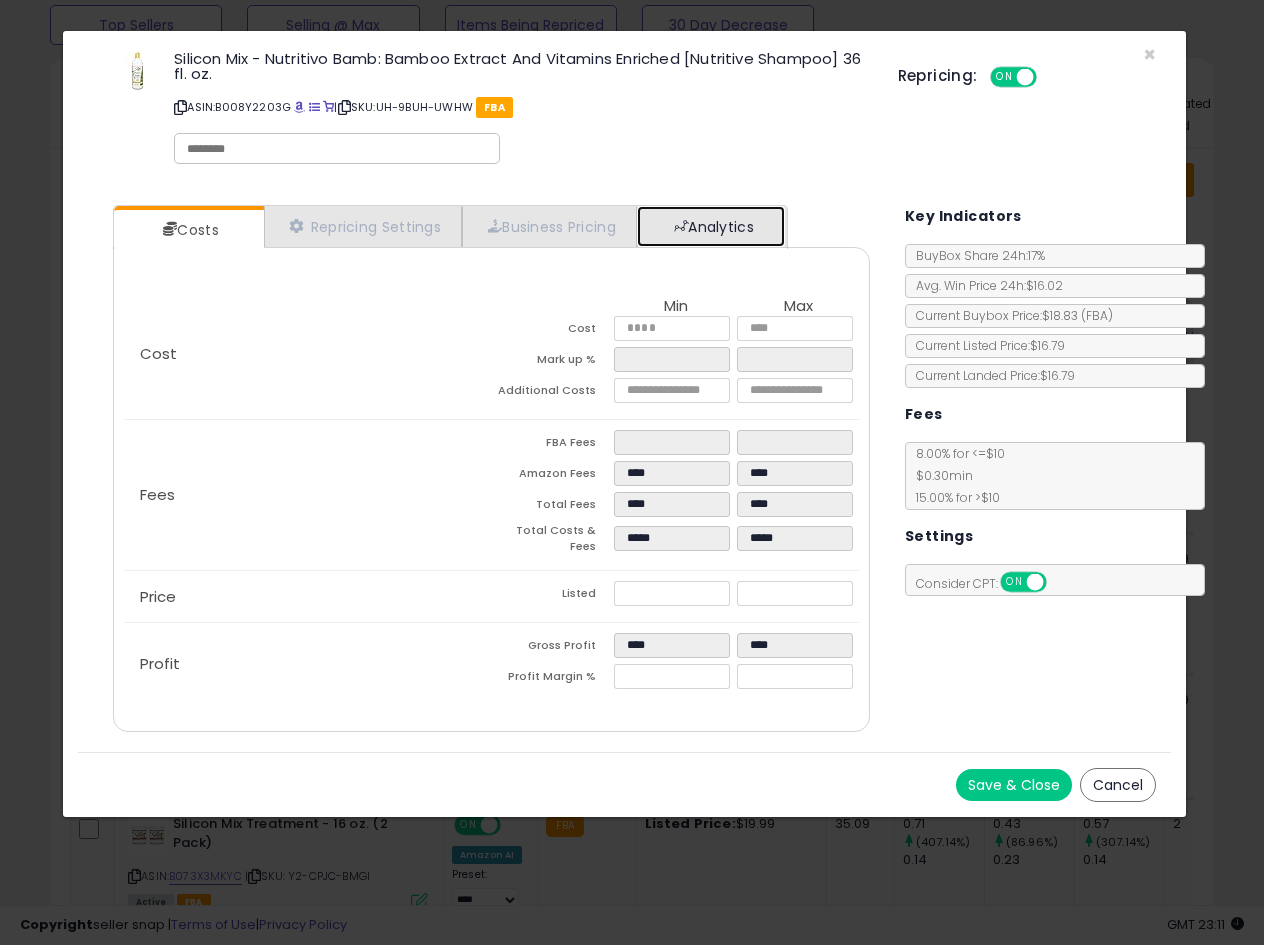 click on "Analytics" at bounding box center (711, 226) 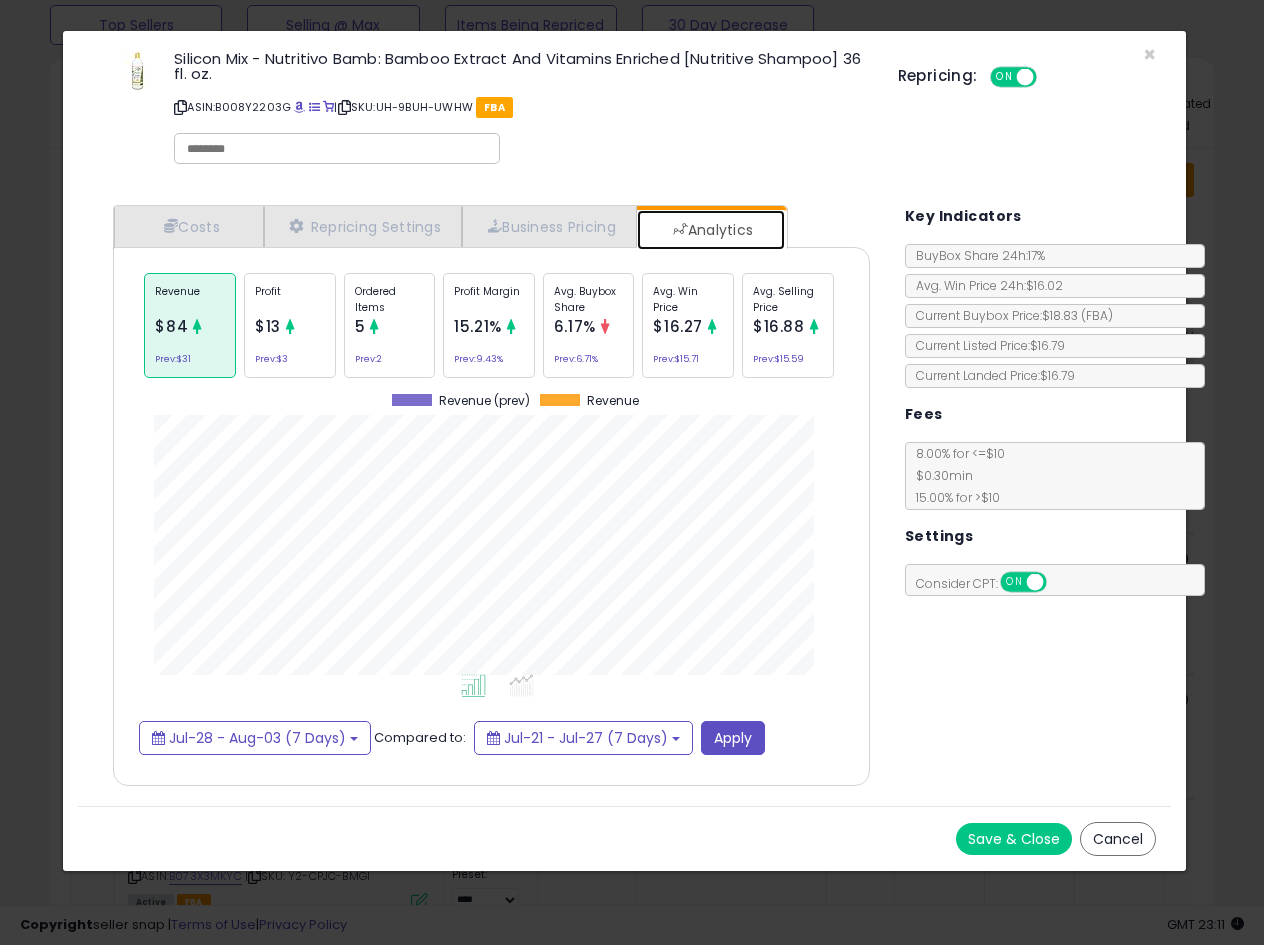 scroll, scrollTop: 999384, scrollLeft: 999203, axis: both 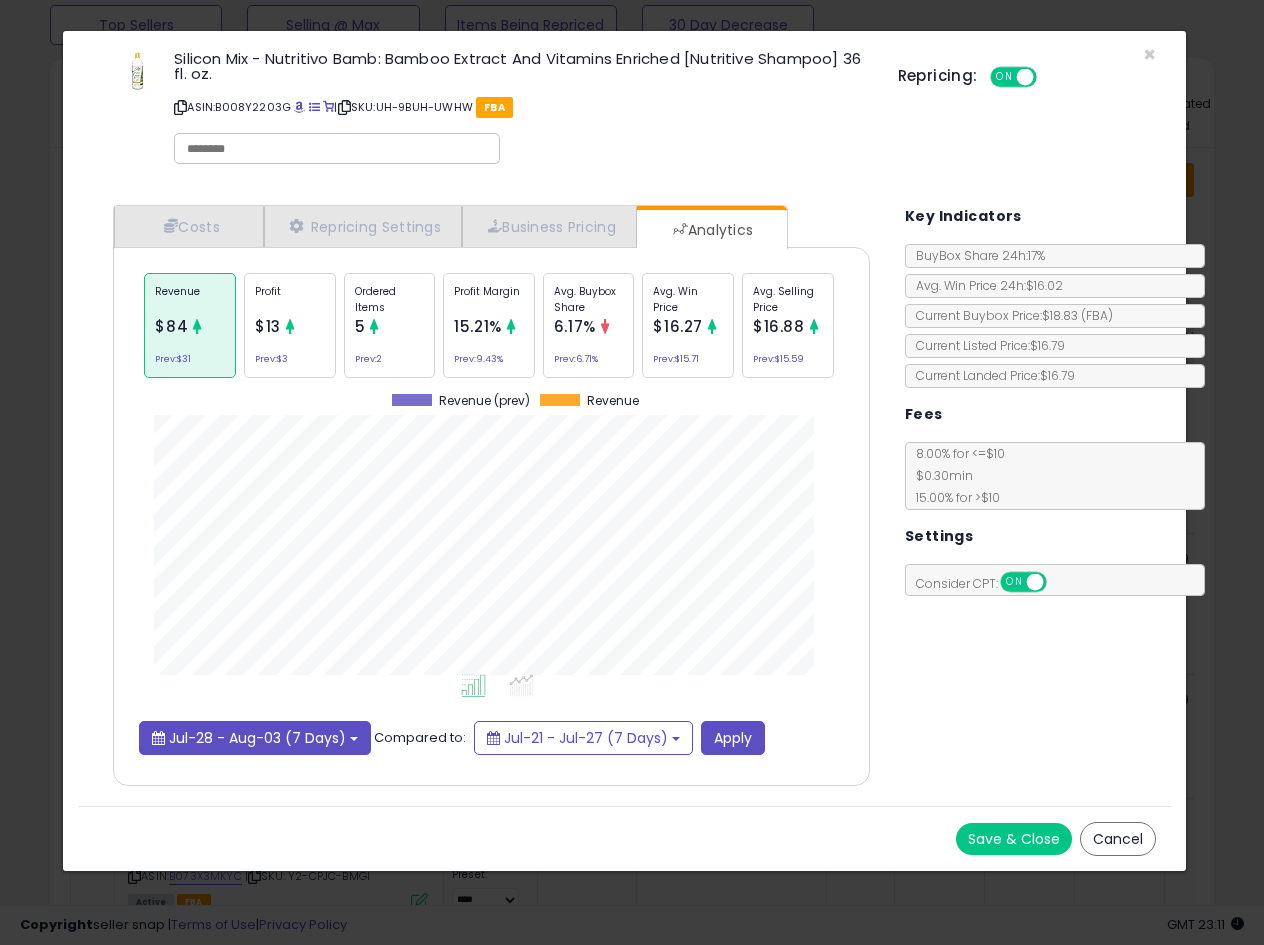 click on "Jul-28 - Aug-03 (7 Days)" at bounding box center [257, 738] 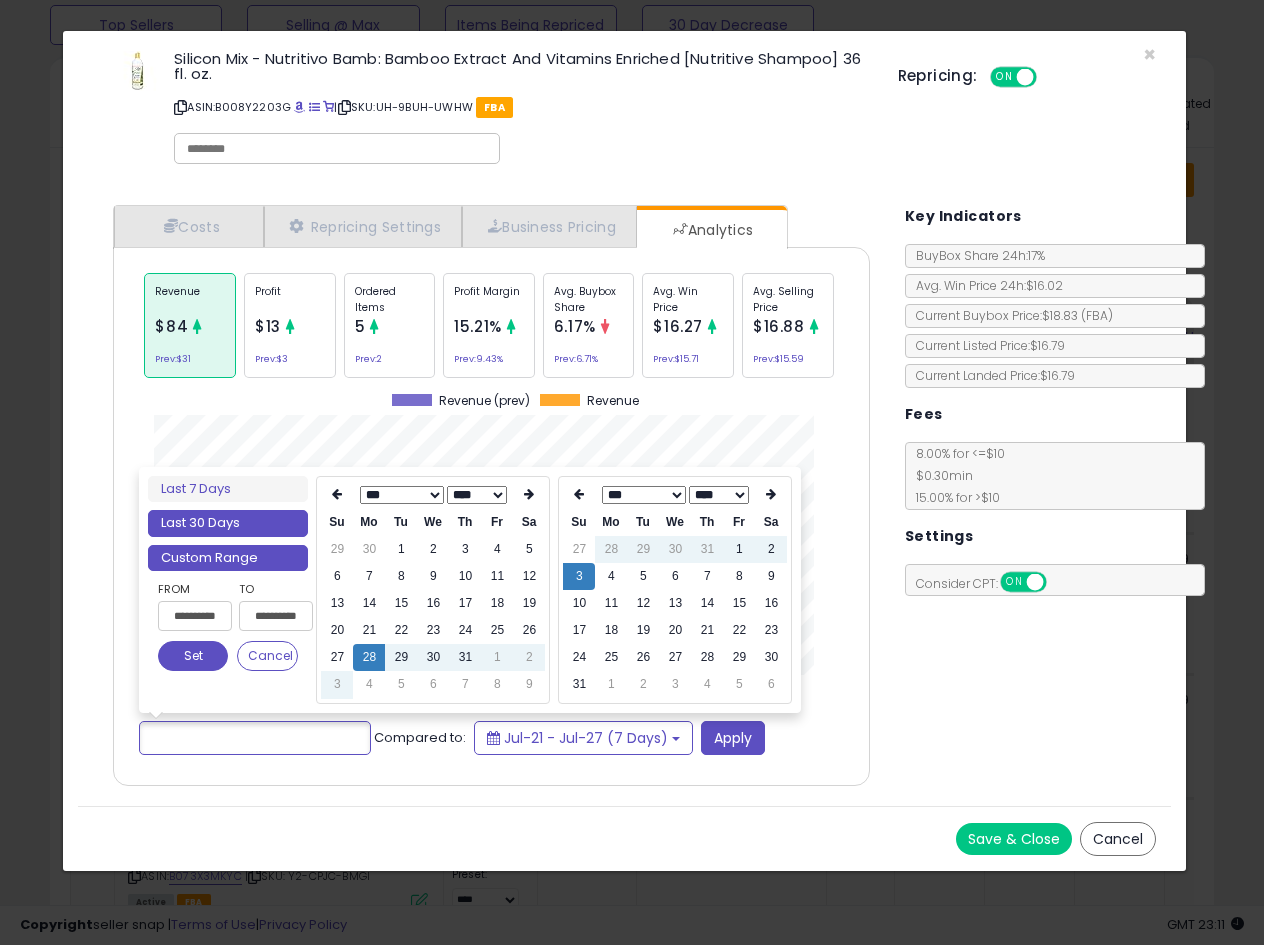 type on "**********" 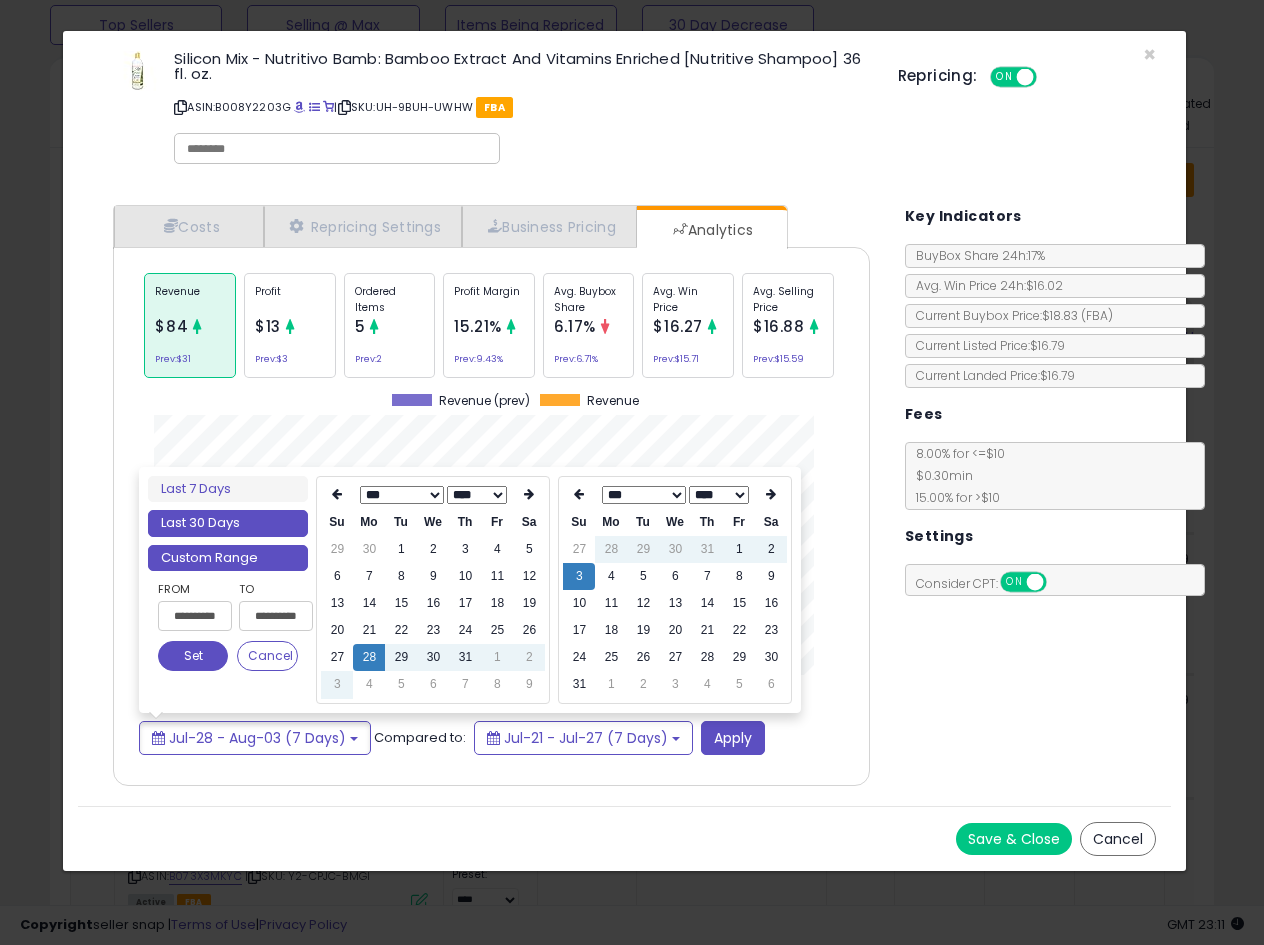 click on "Last 30 Days" at bounding box center (228, 523) 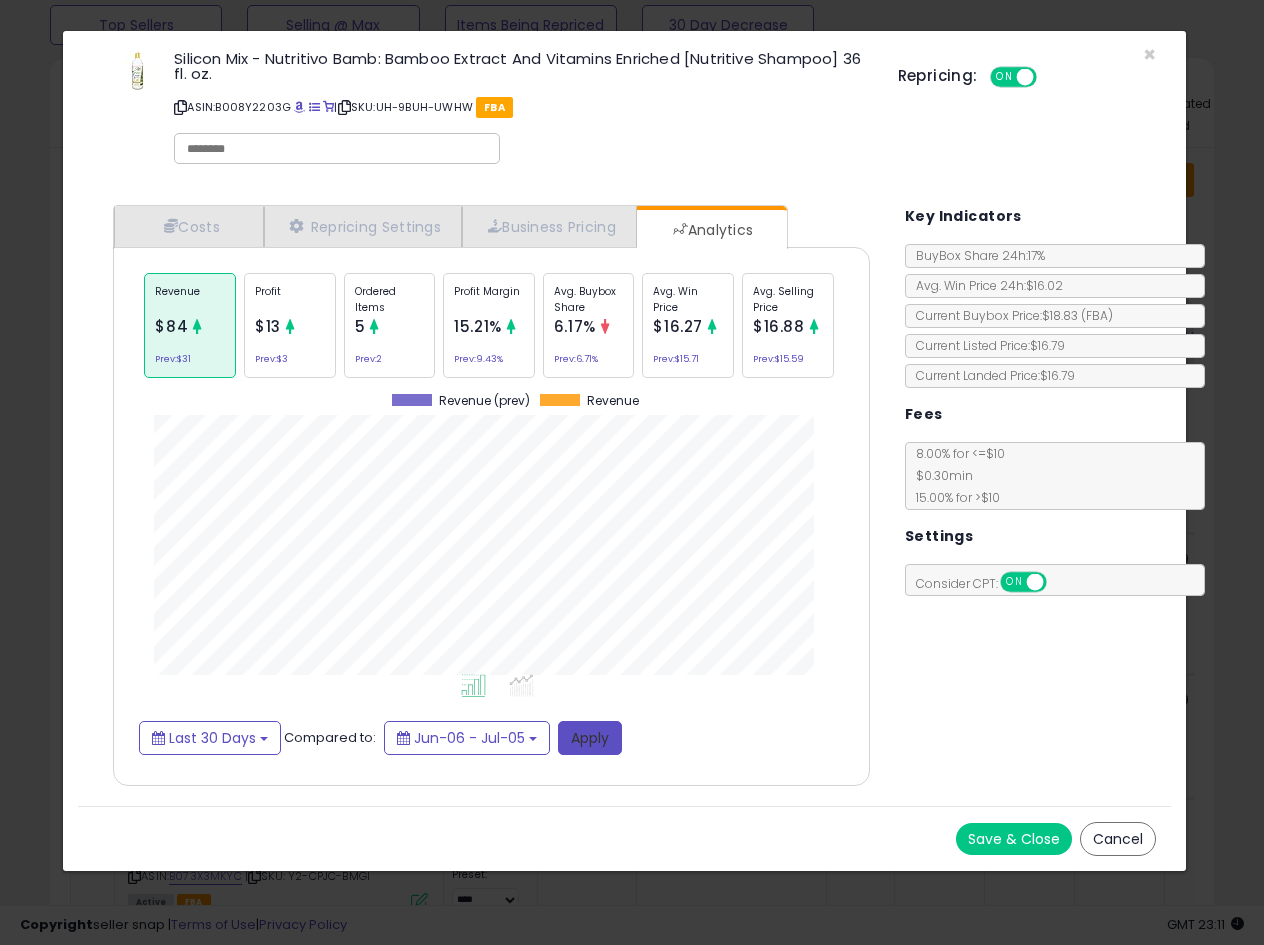 click on "Apply" at bounding box center (590, 738) 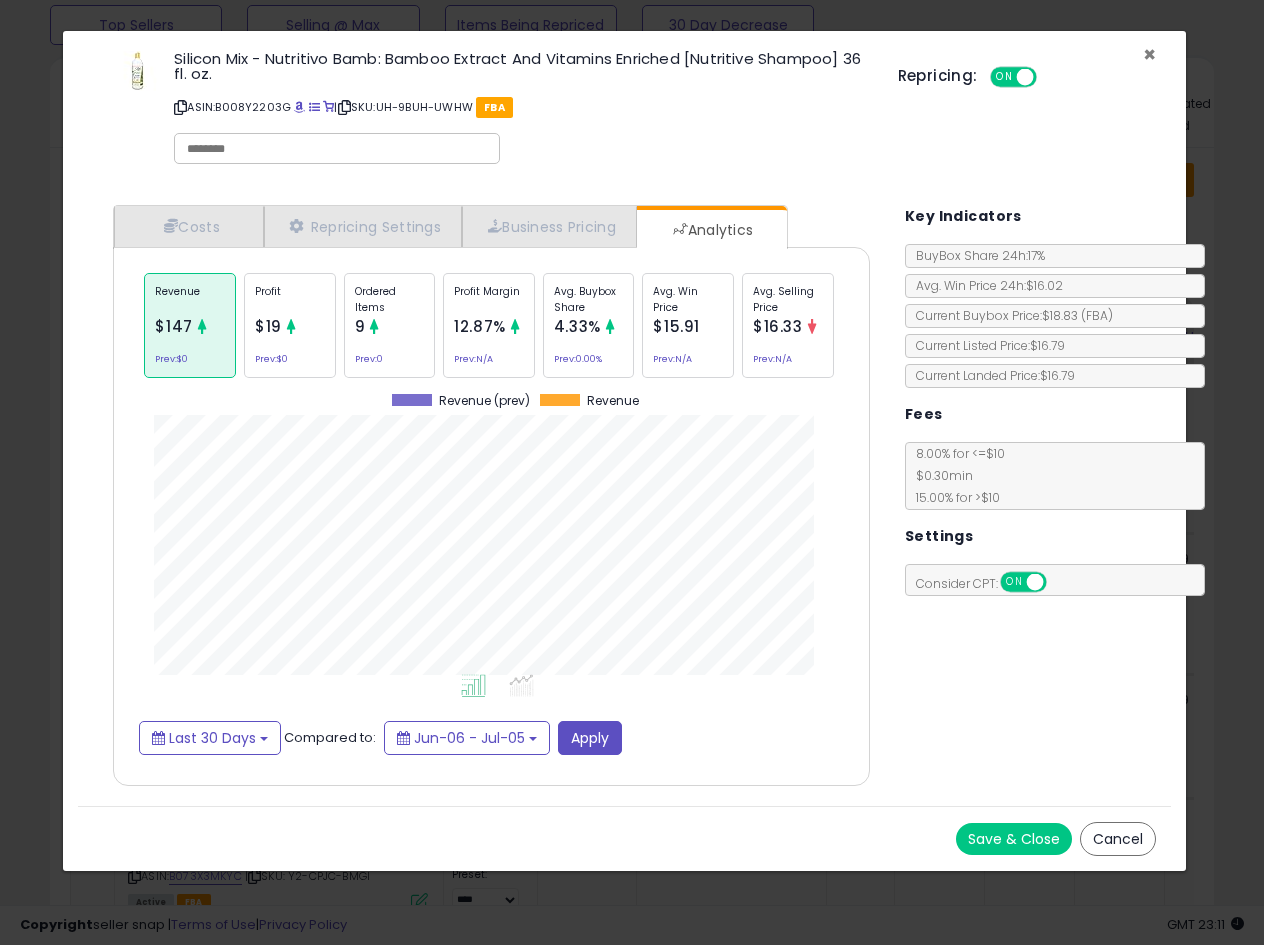 click on "×" at bounding box center [1149, 54] 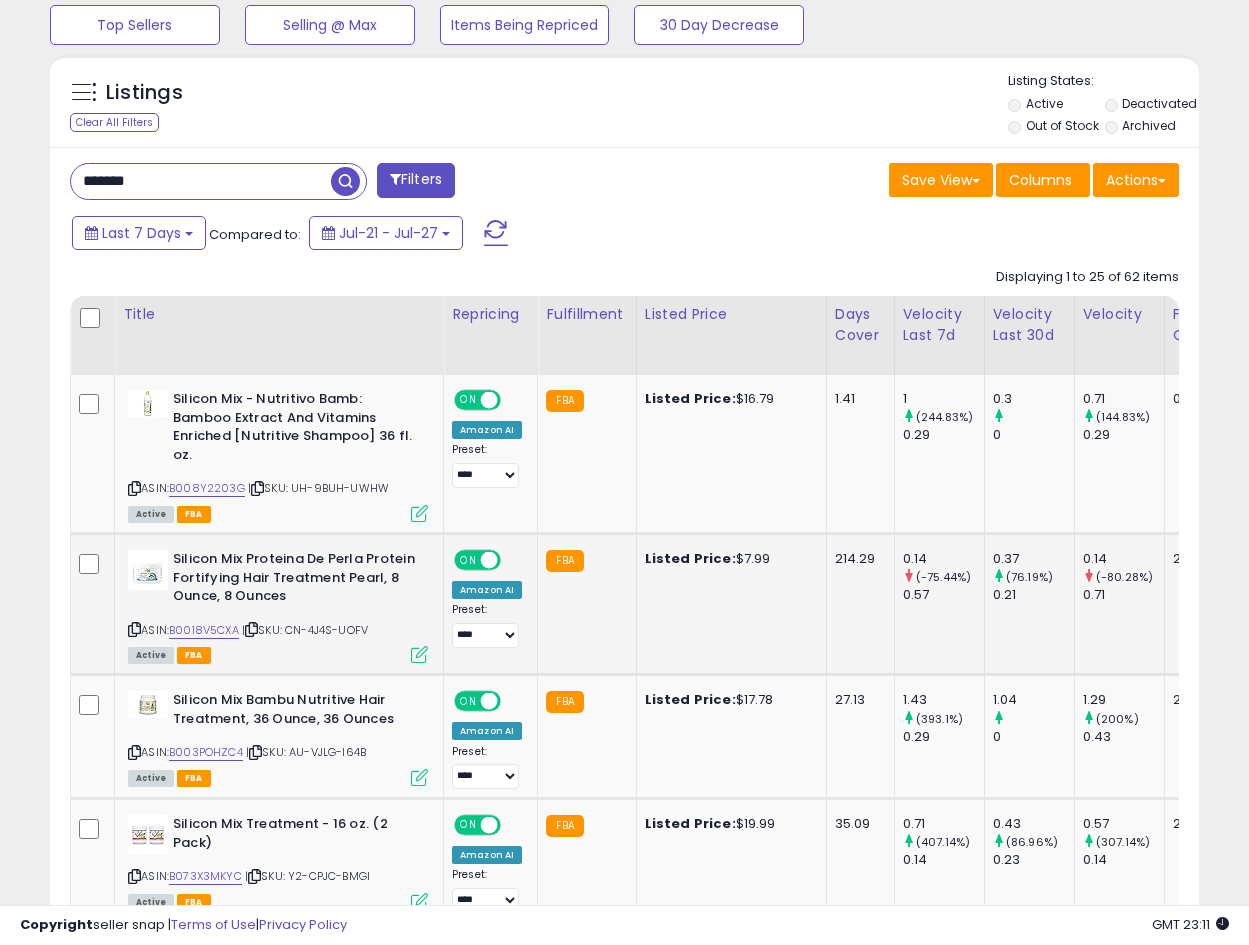 scroll, scrollTop: 410, scrollLeft: 665, axis: both 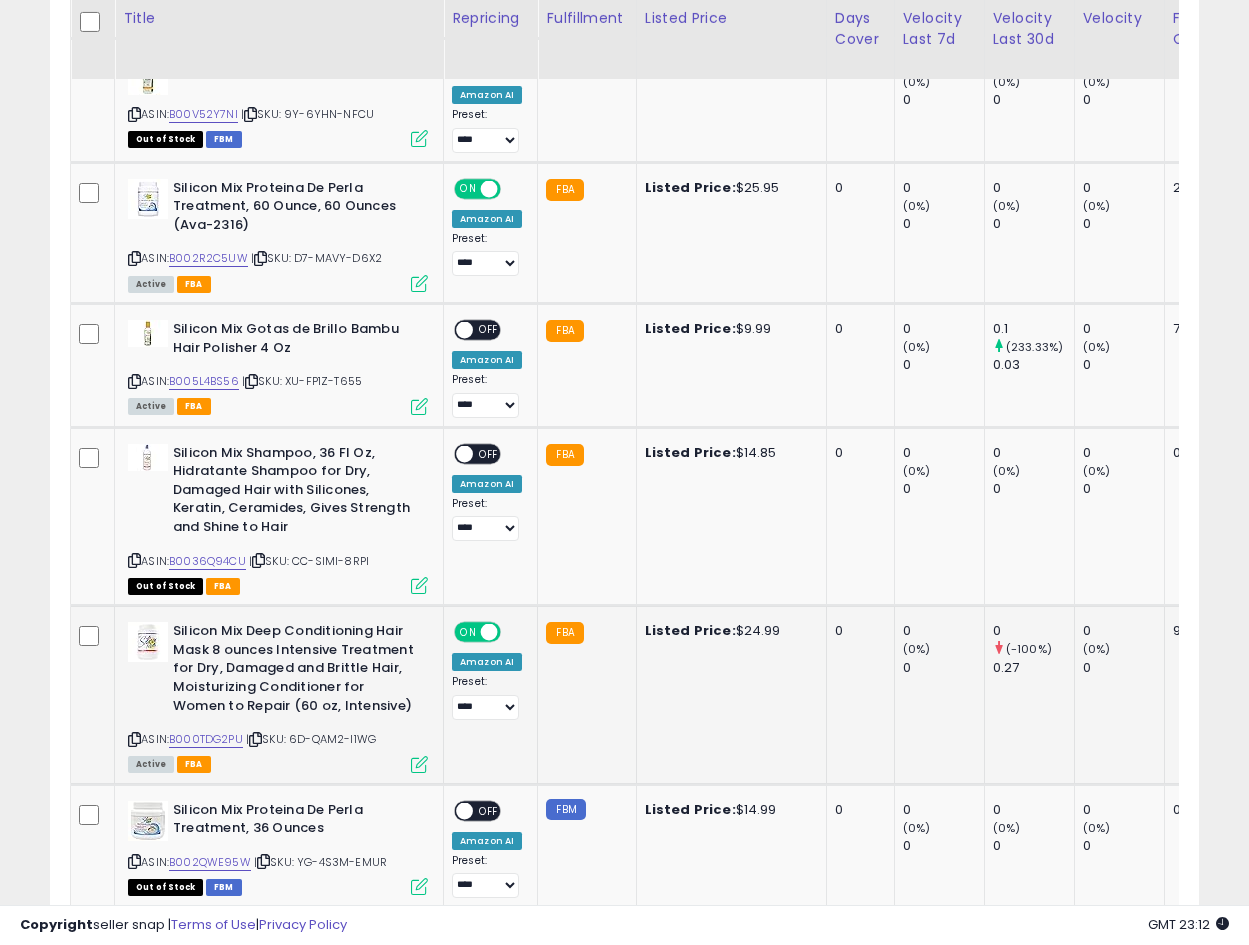 click at bounding box center (419, 764) 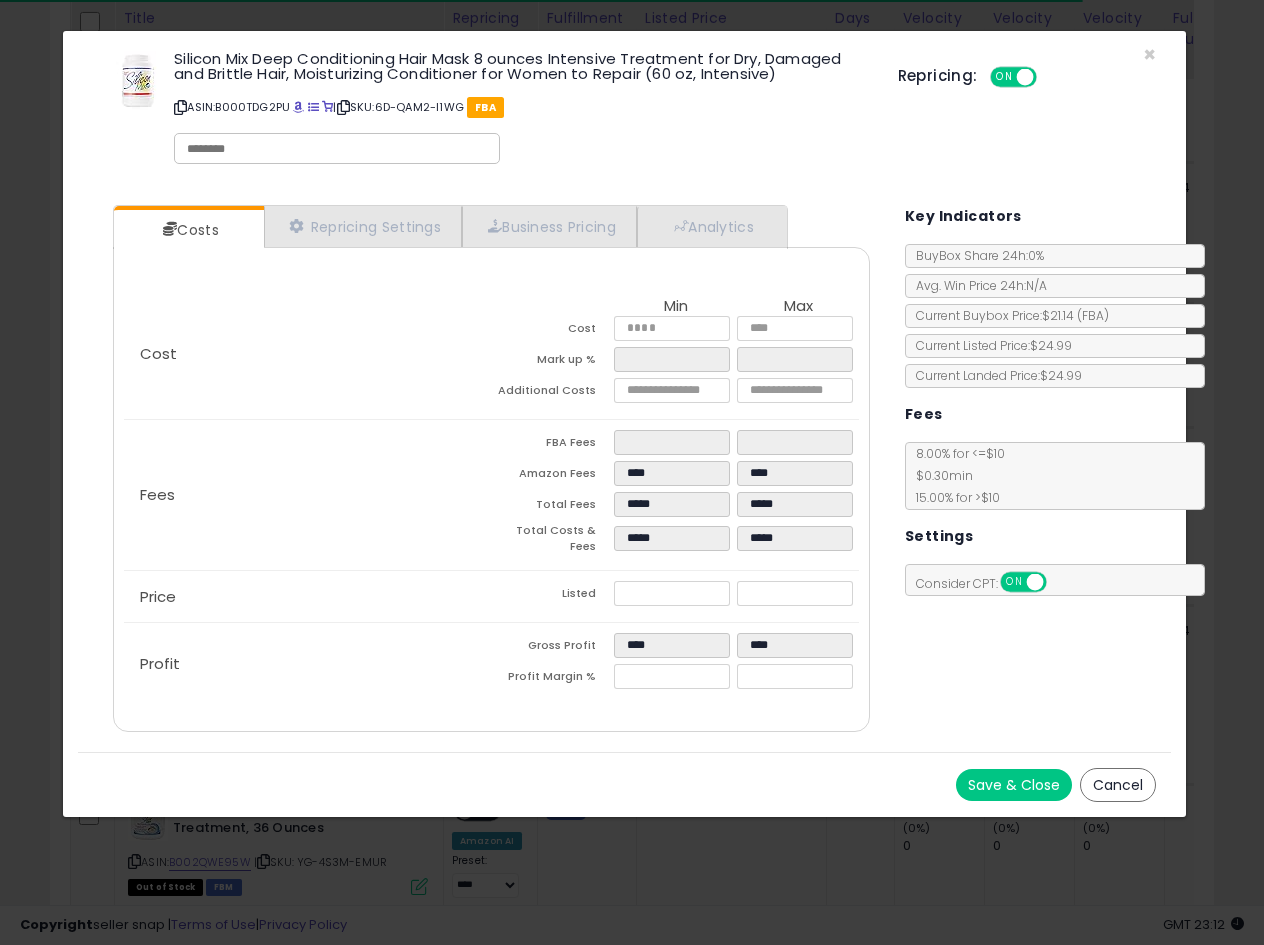 click on "Silicon Mix Deep Conditioning Hair Mask 8 ounces Intensive Treatment for Dry, Damaged and Brittle Hair, Moisturizing Conditioner for Women to Repair (60 oz, Intensive)
ASIN:  [ASIN]
|
SKU:  [SKU]
FBA
Repricing:
ON   OFF" at bounding box center (624, 110) 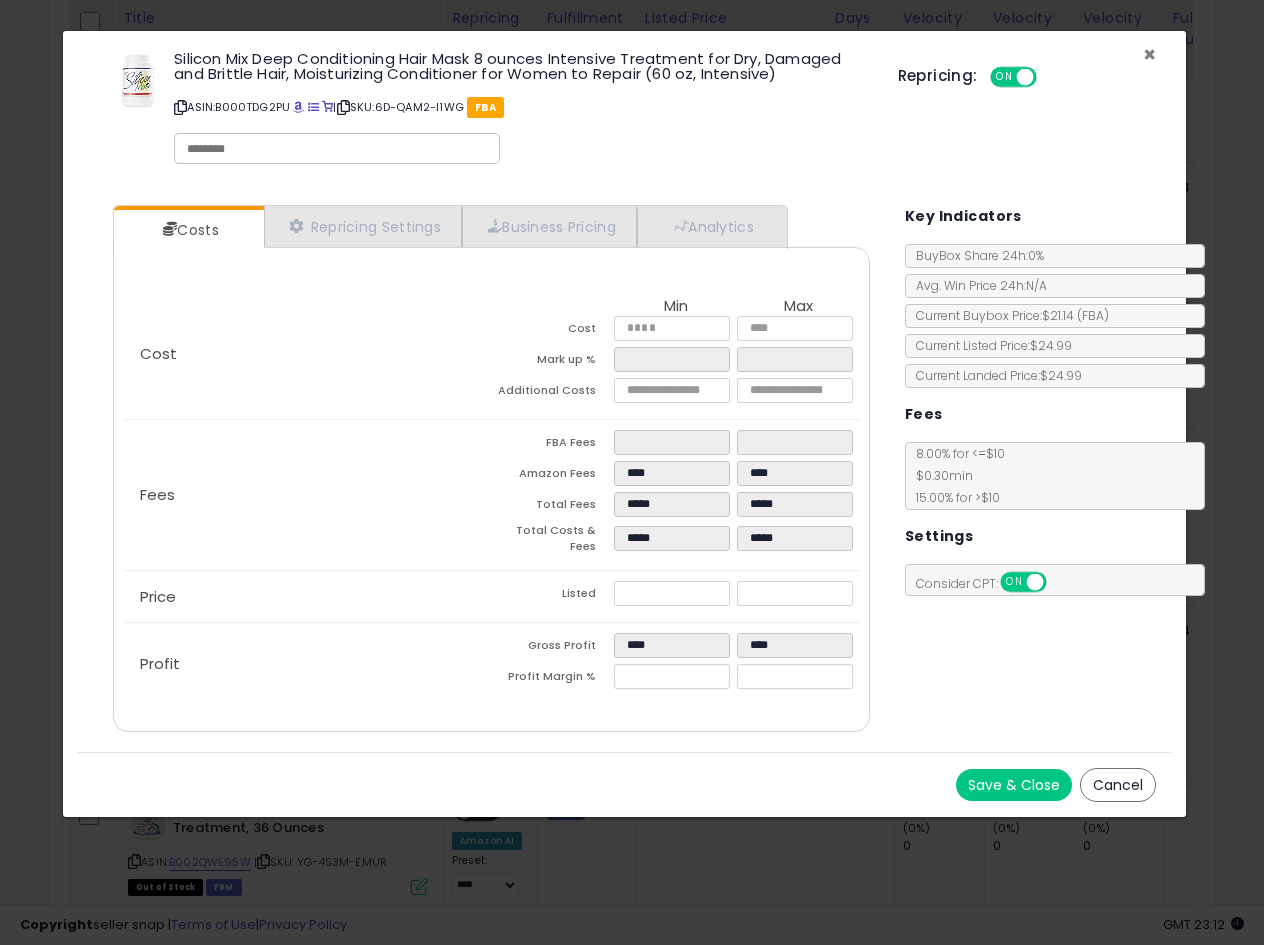 click on "×" at bounding box center [1149, 54] 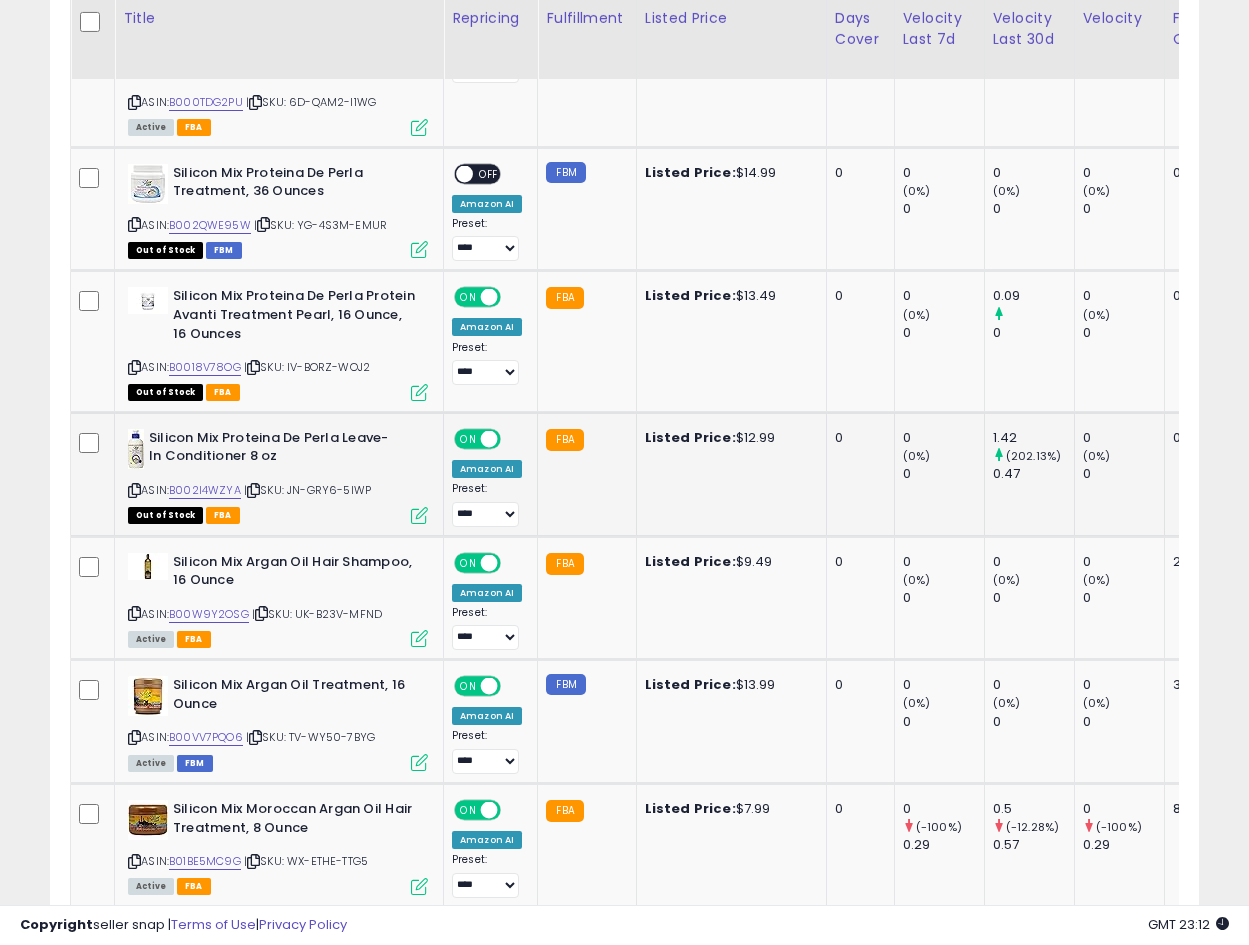 click at bounding box center (419, 515) 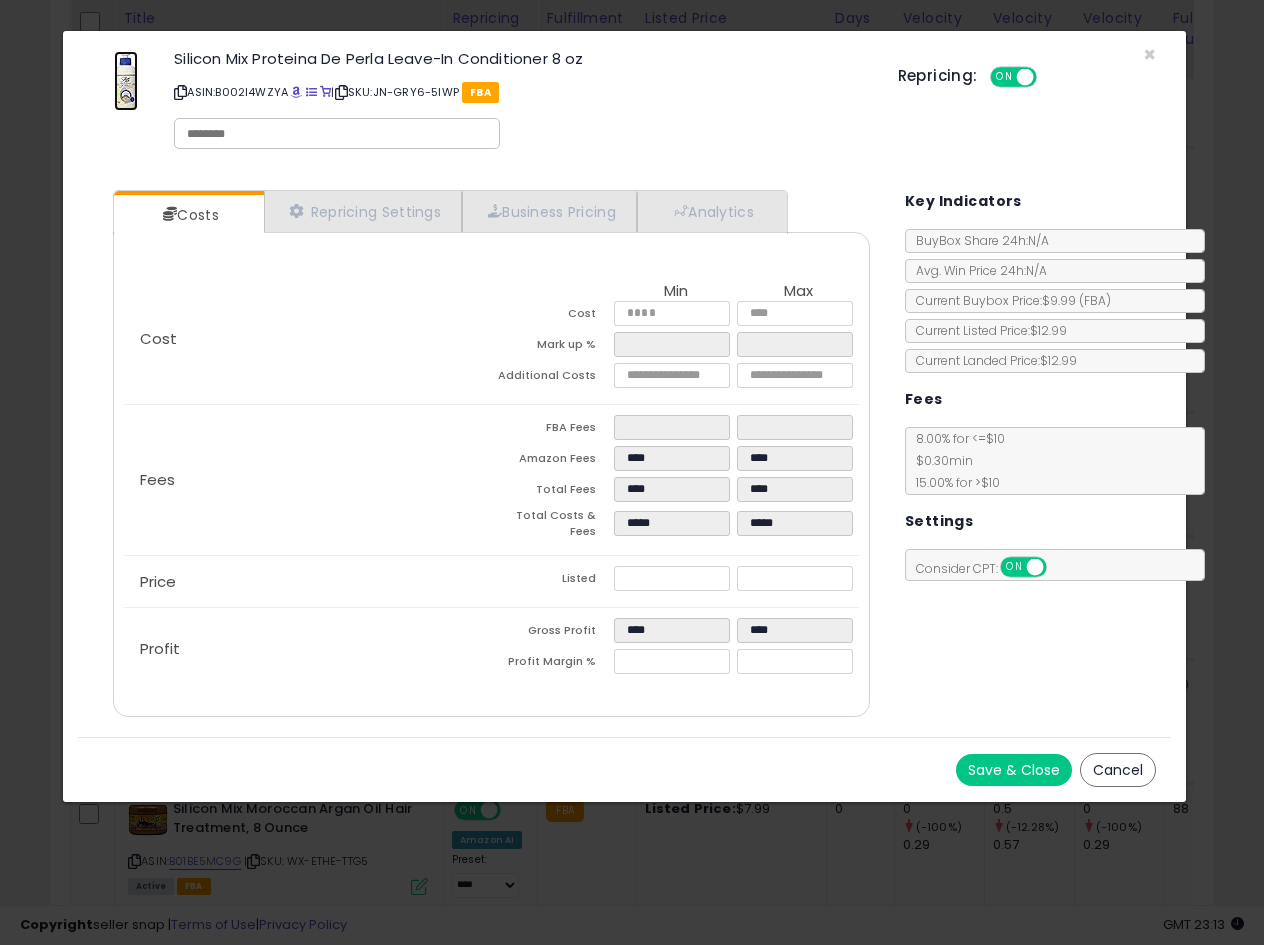 click at bounding box center [126, 81] 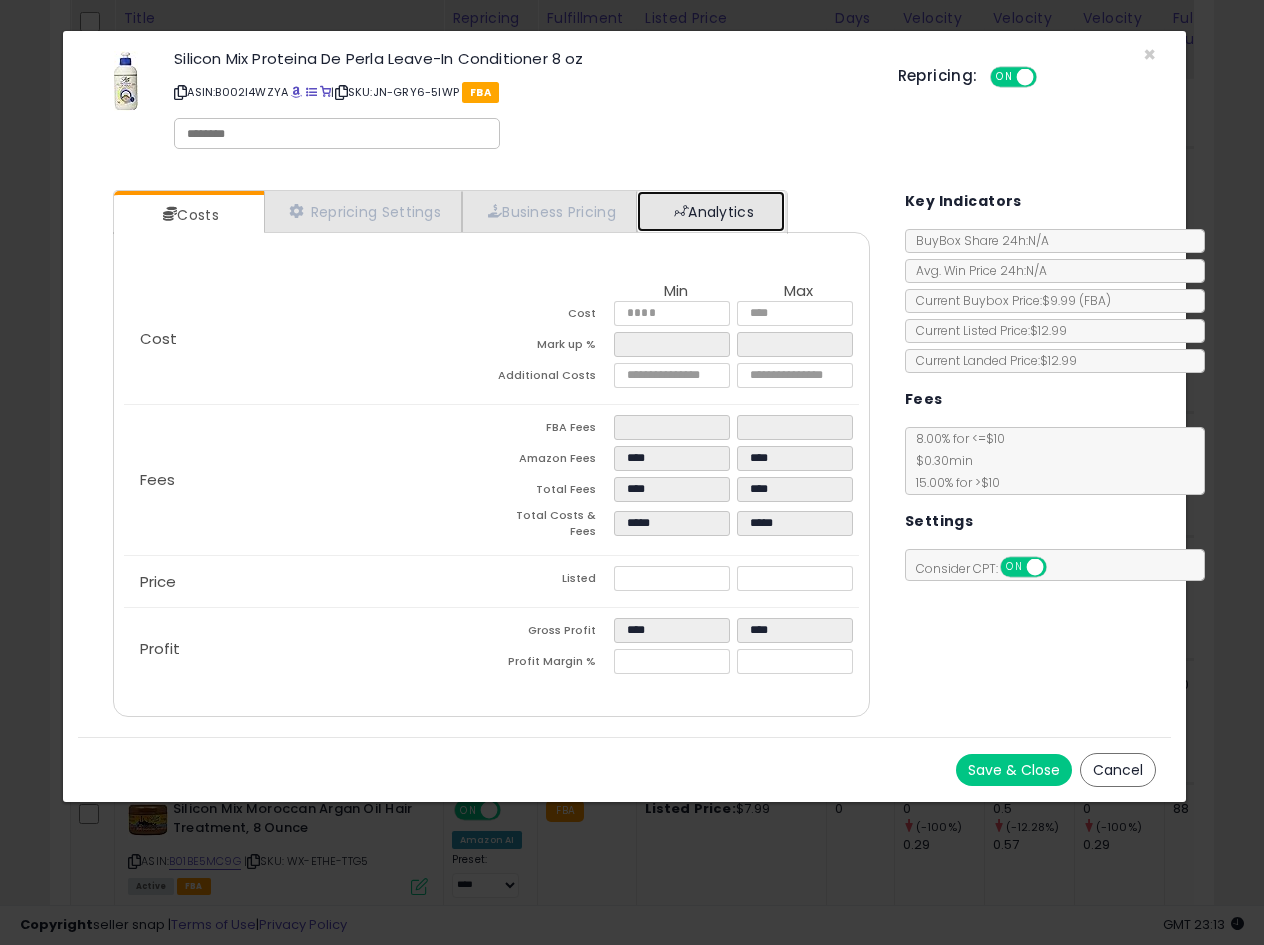 click on "Analytics" at bounding box center (711, 211) 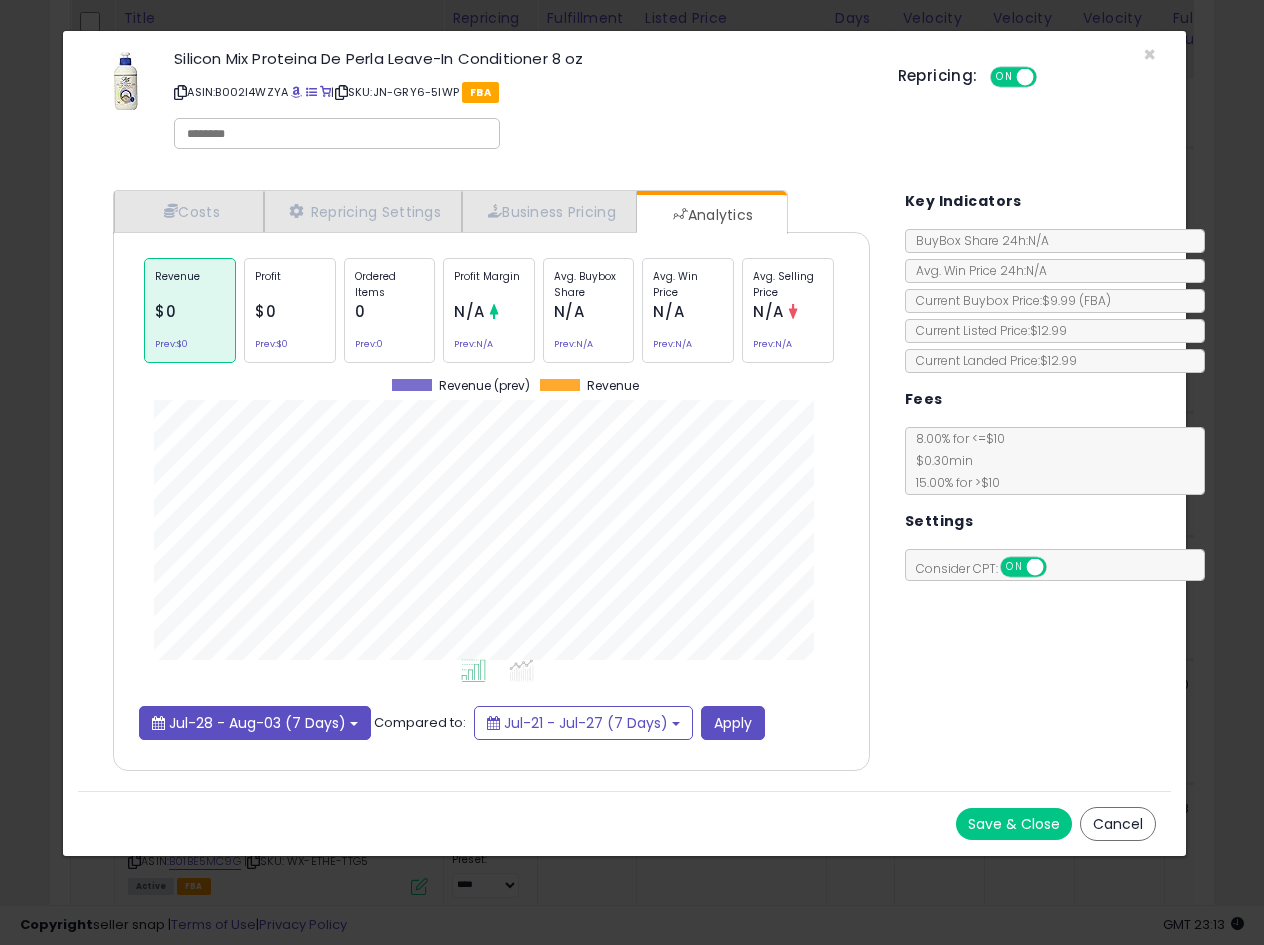 click on "Jul-28 - Aug-03 (7 Days)" at bounding box center (257, 723) 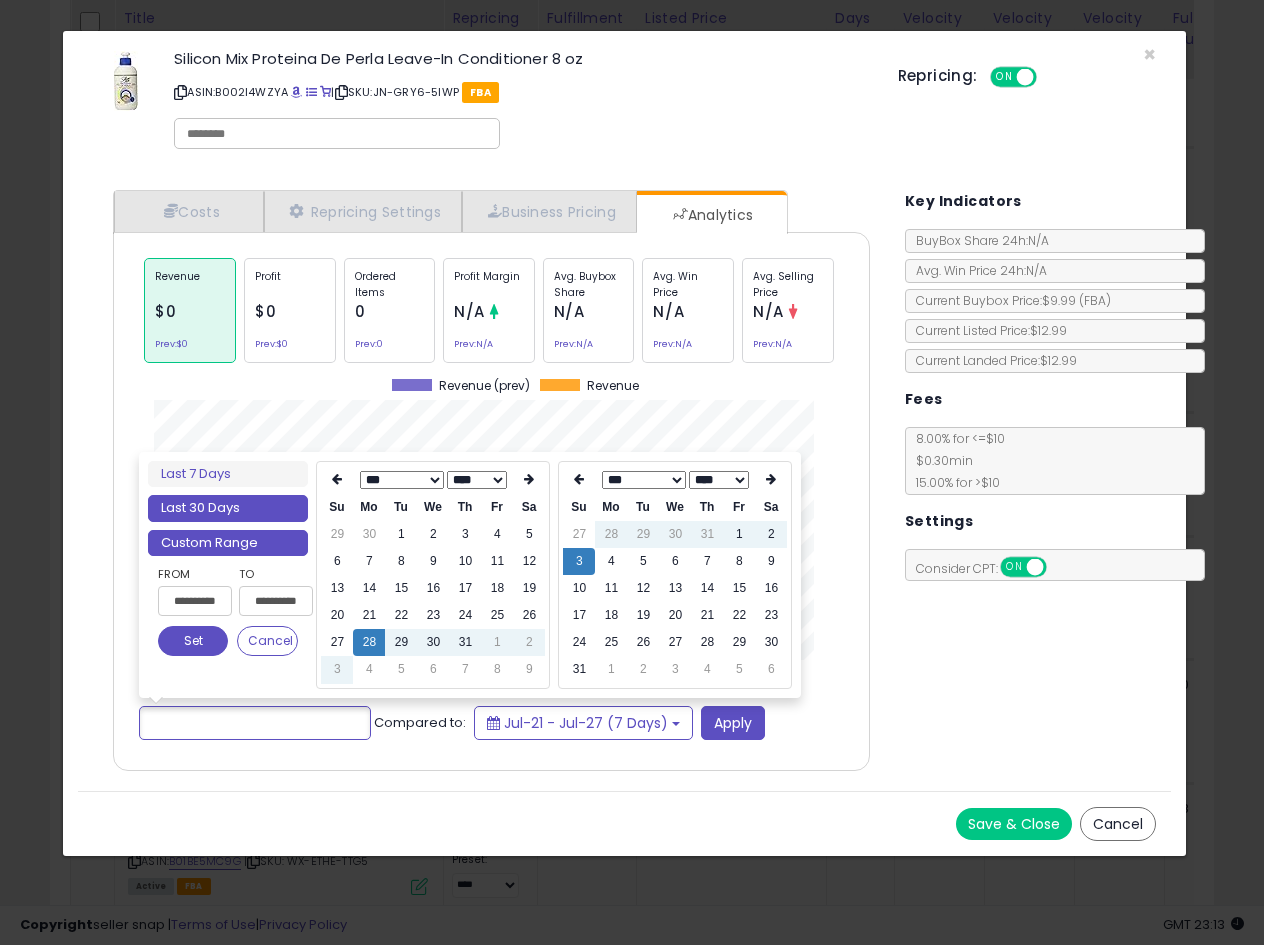 type on "**********" 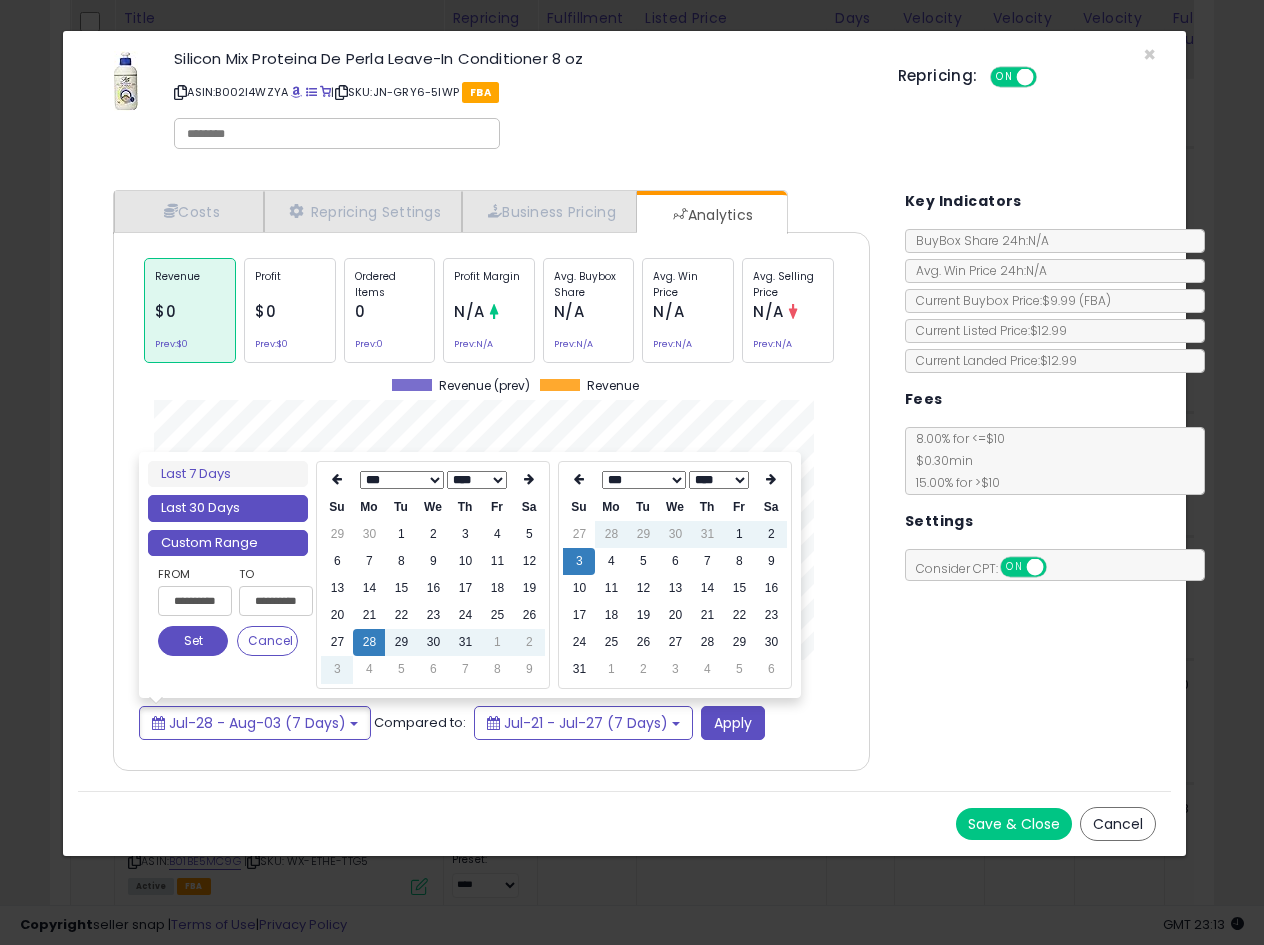 click on "Last 30 Days" at bounding box center (228, 508) 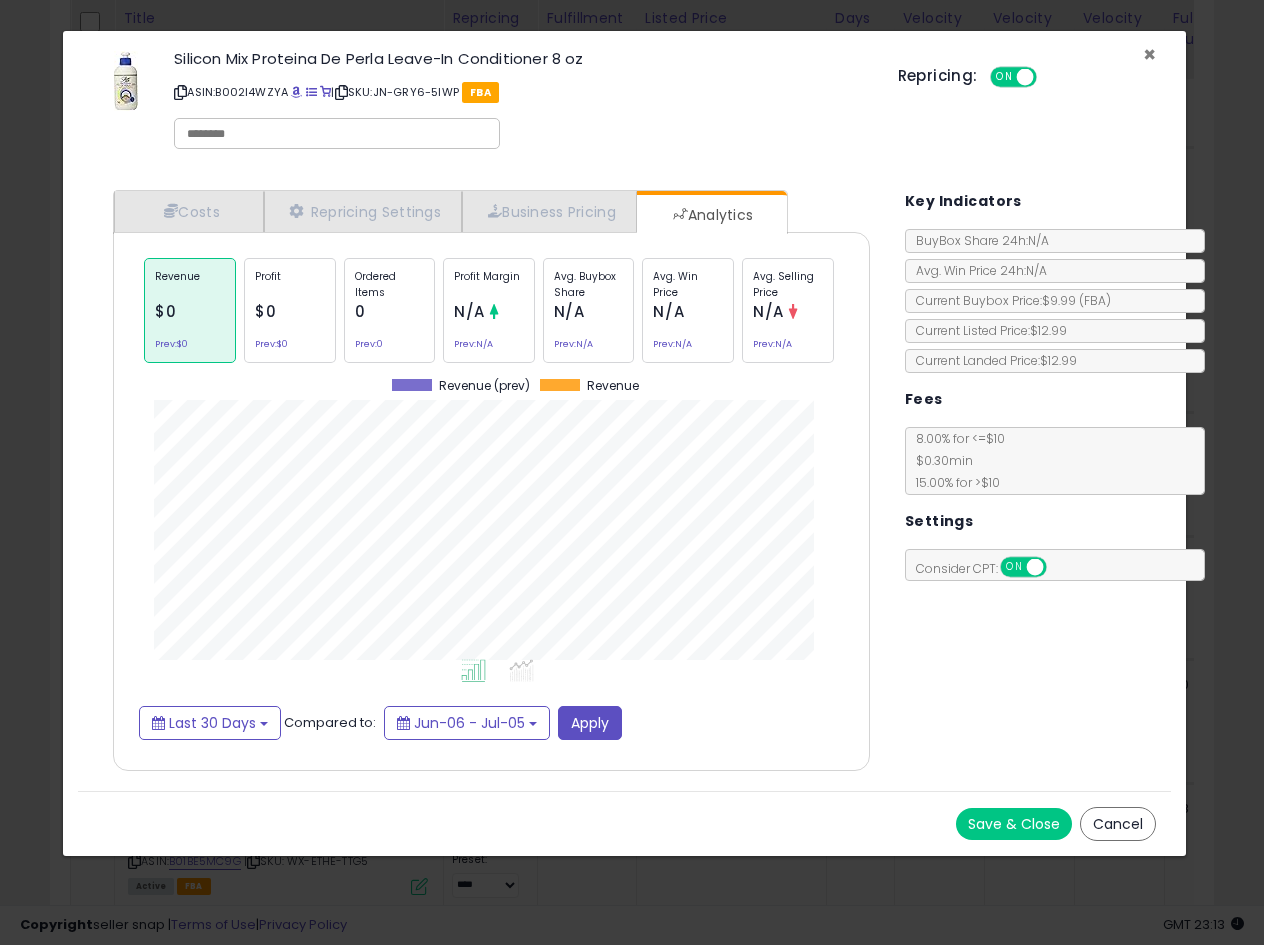 drag, startPoint x: 1155, startPoint y: 54, endPoint x: 1102, endPoint y: 89, distance: 63.51378 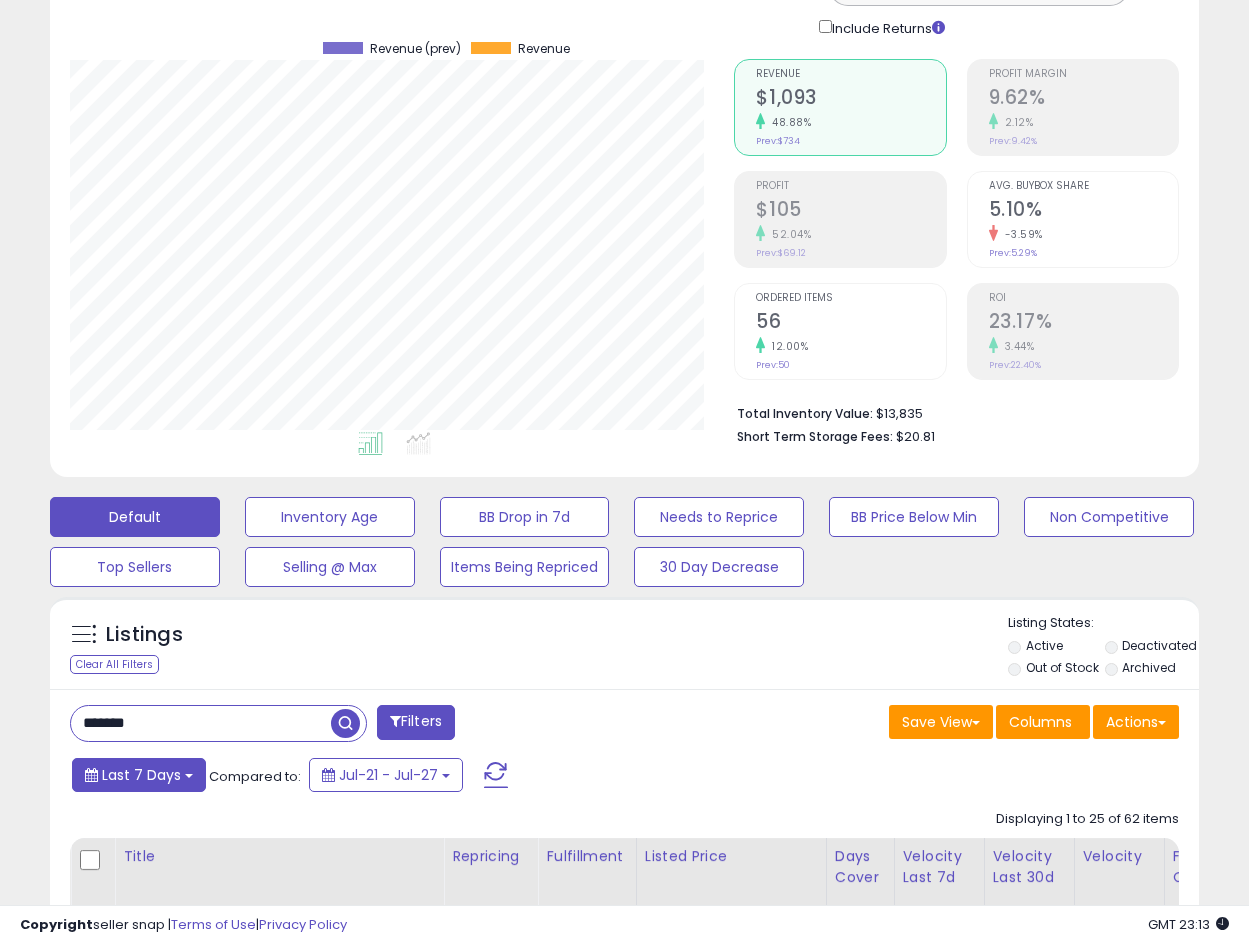 click on "Last 7 Days" at bounding box center [141, 775] 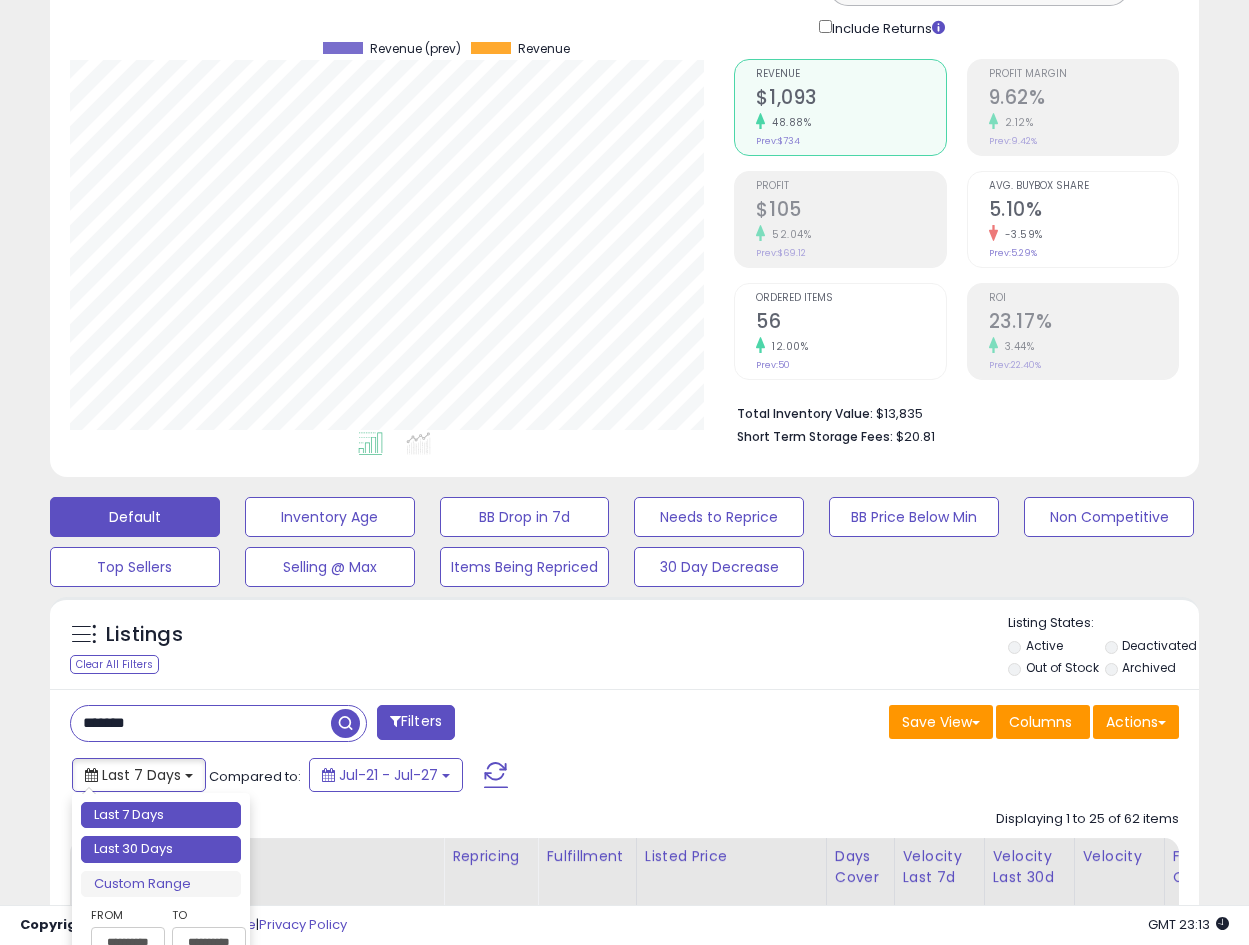 type on "**********" 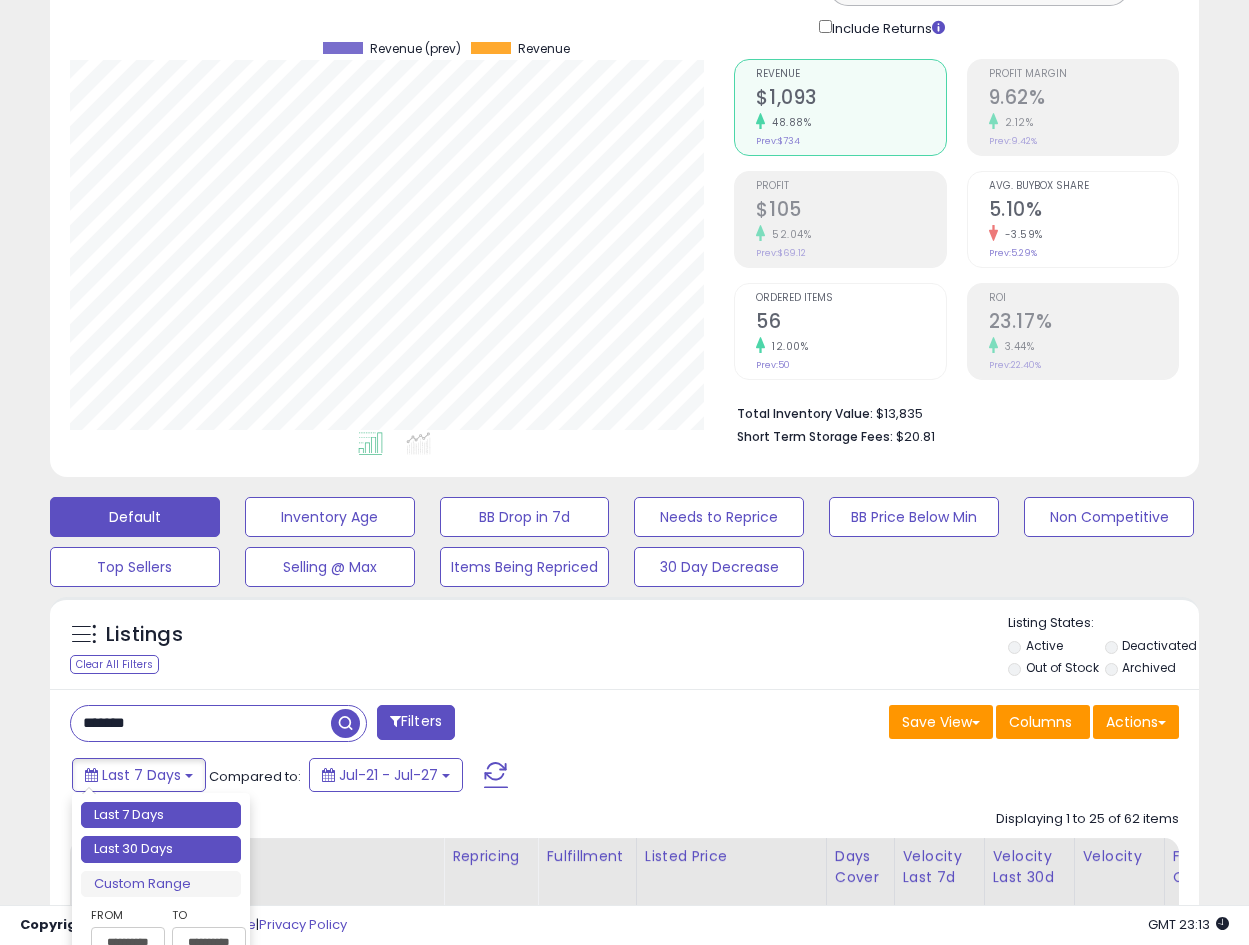 click on "Last 30 Days" at bounding box center [161, 849] 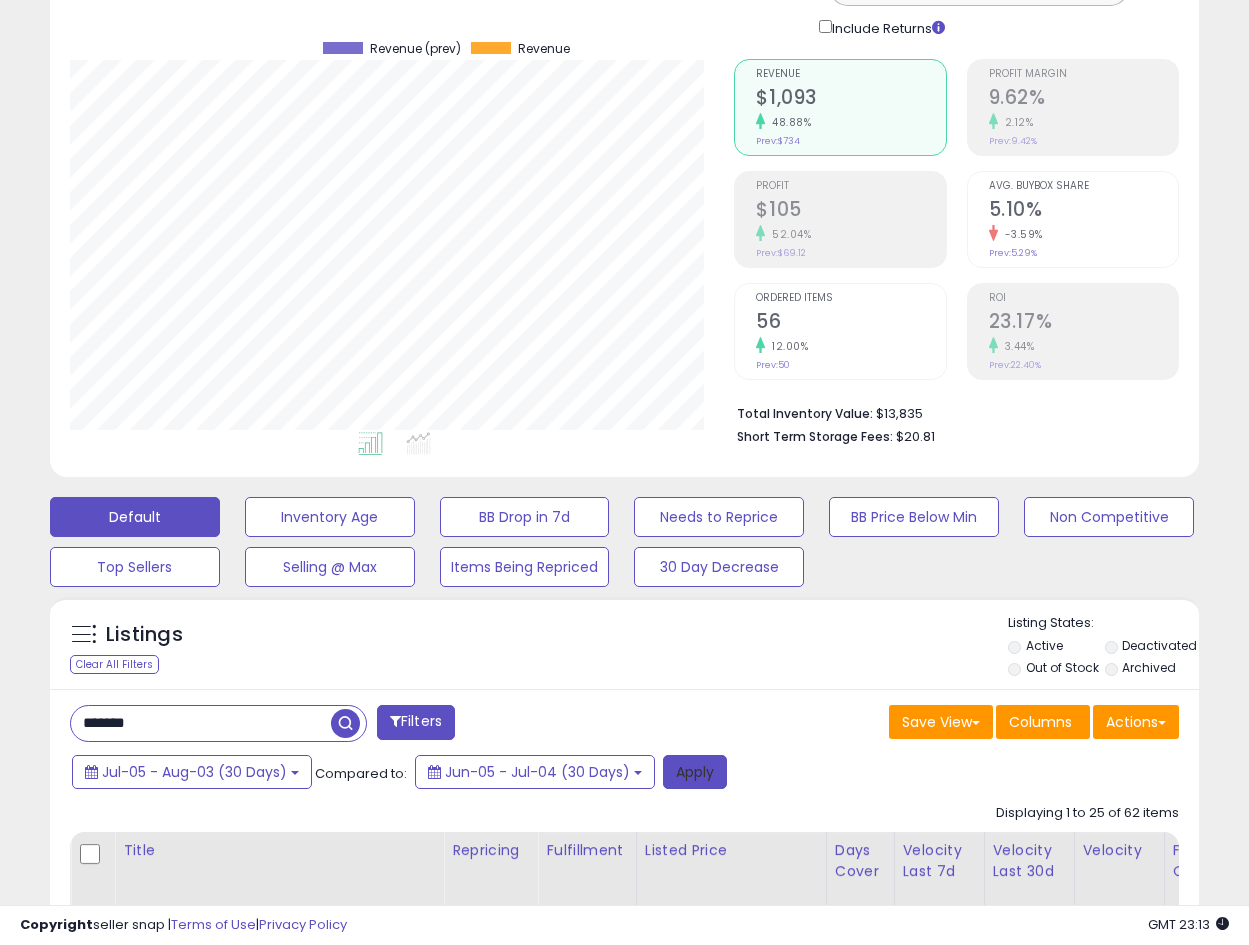 click on "Apply" at bounding box center (695, 772) 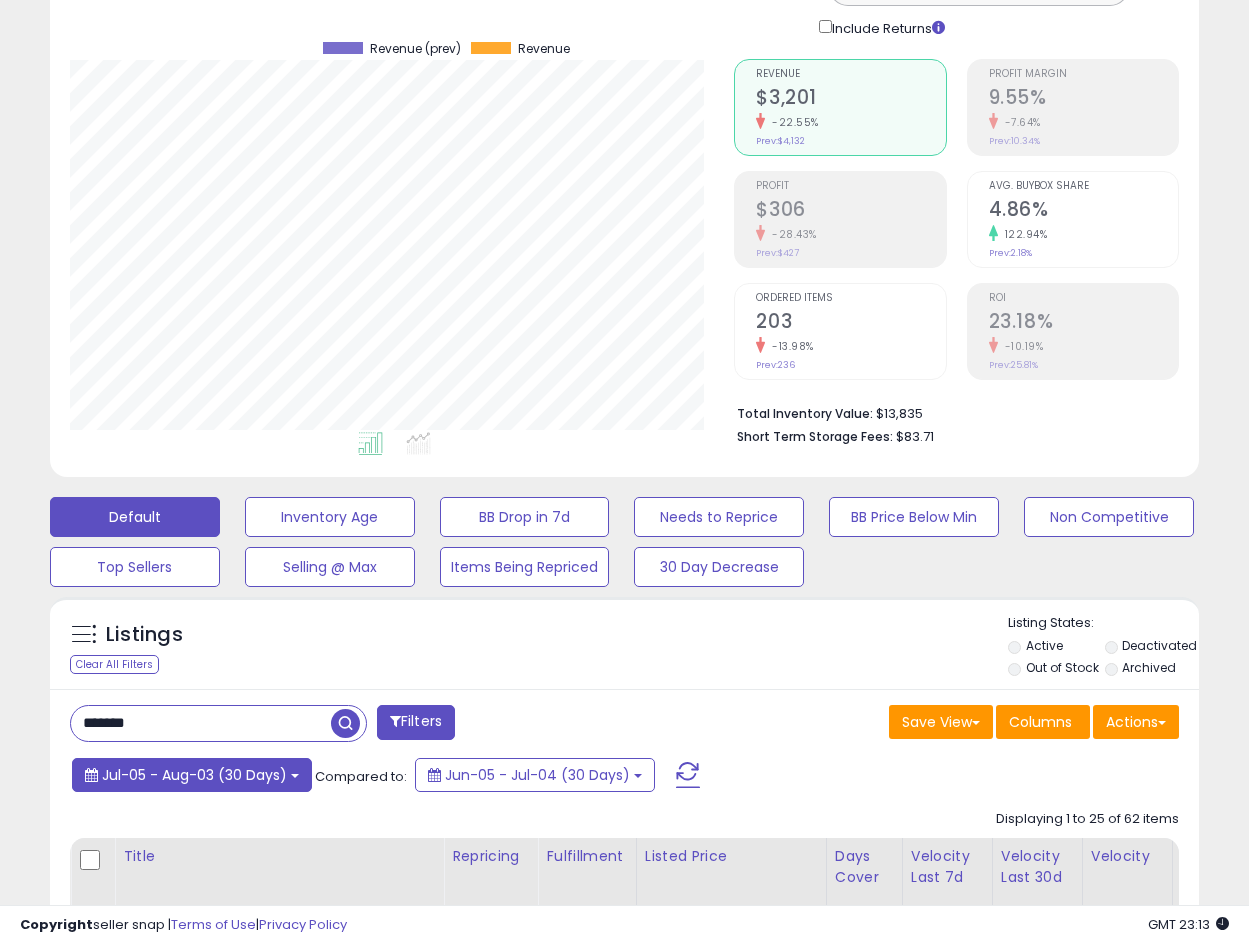 click on "Jul-05 - Aug-03 (30 Days)" at bounding box center (194, 775) 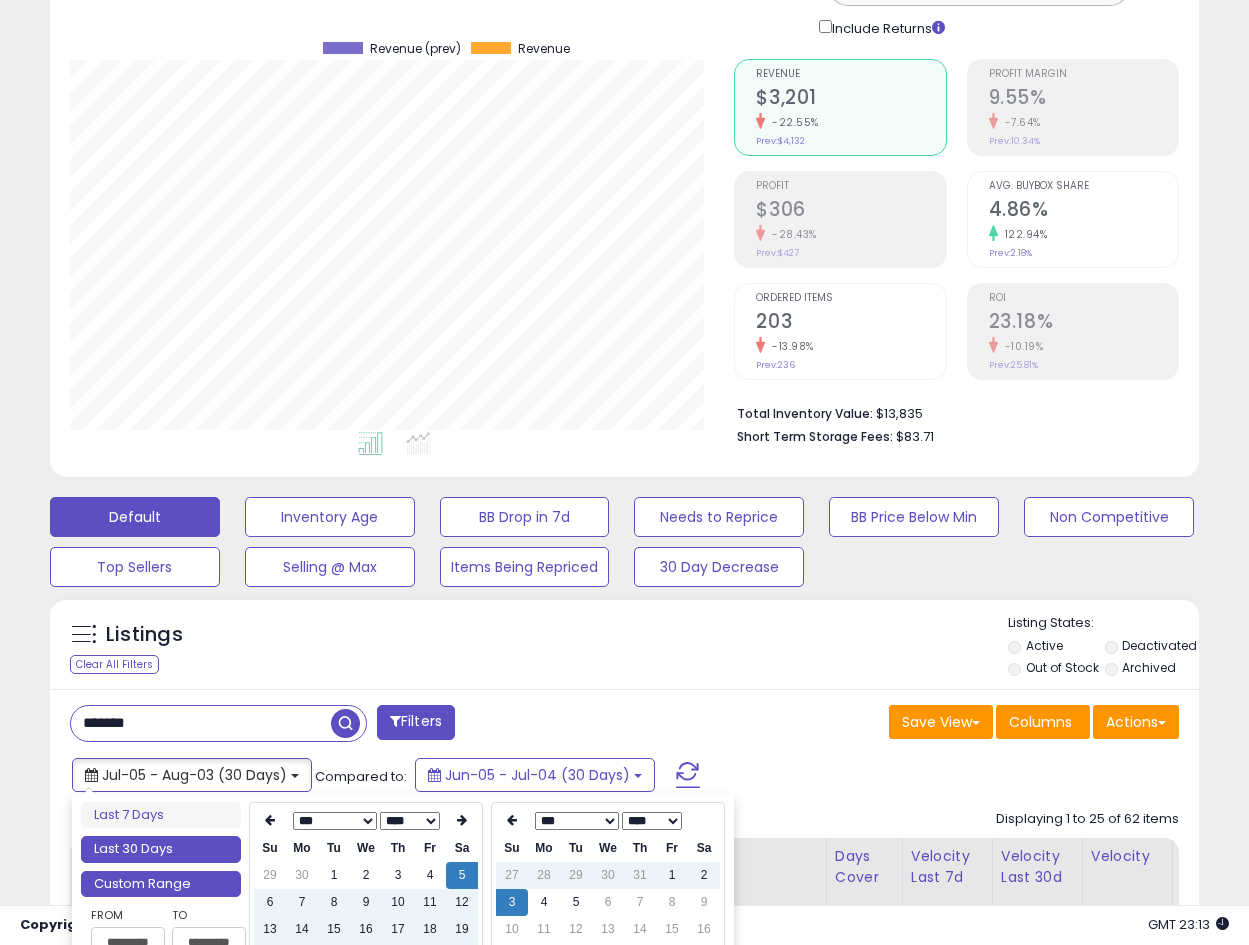 type on "**********" 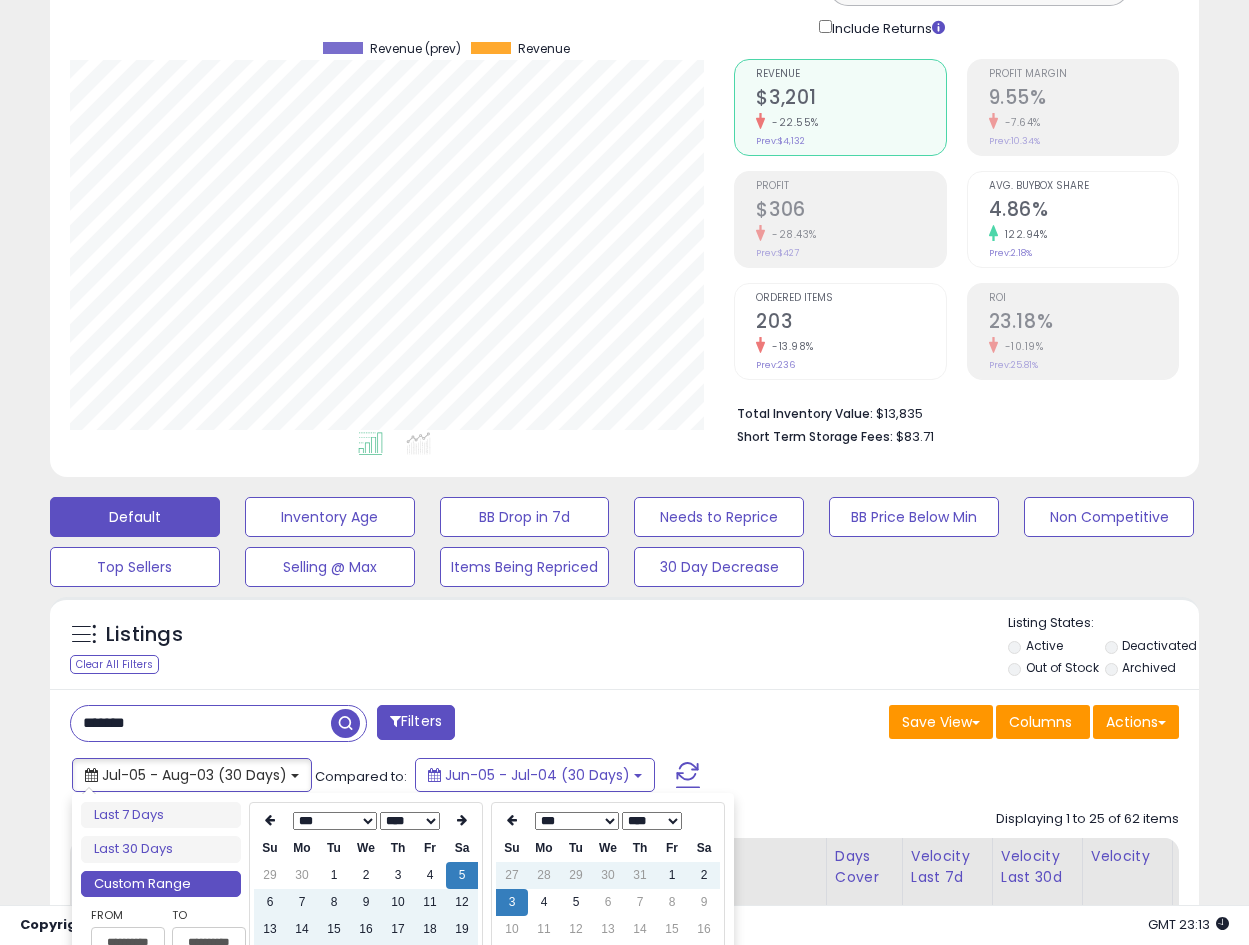type on "**********" 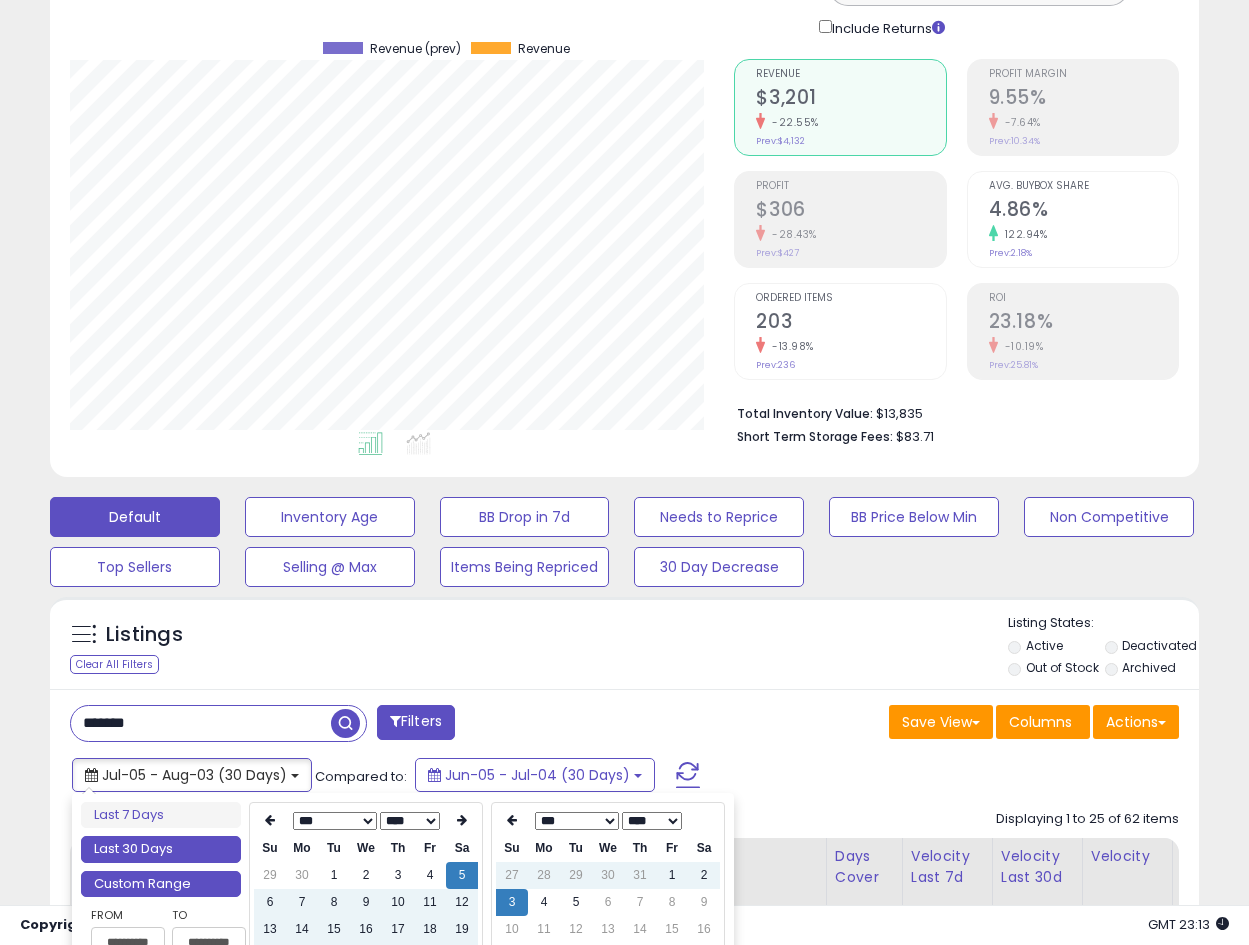 type on "**********" 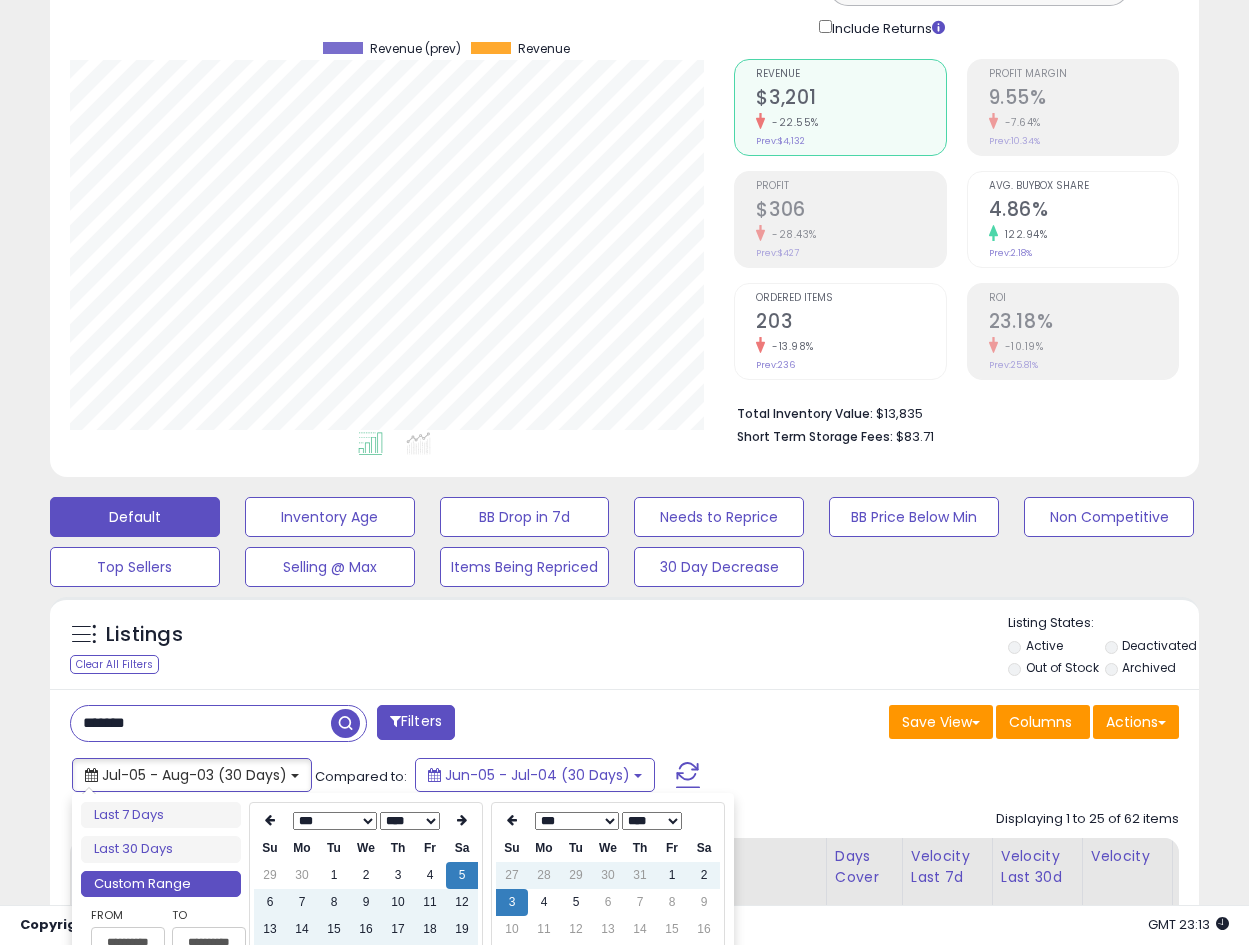 type on "**********" 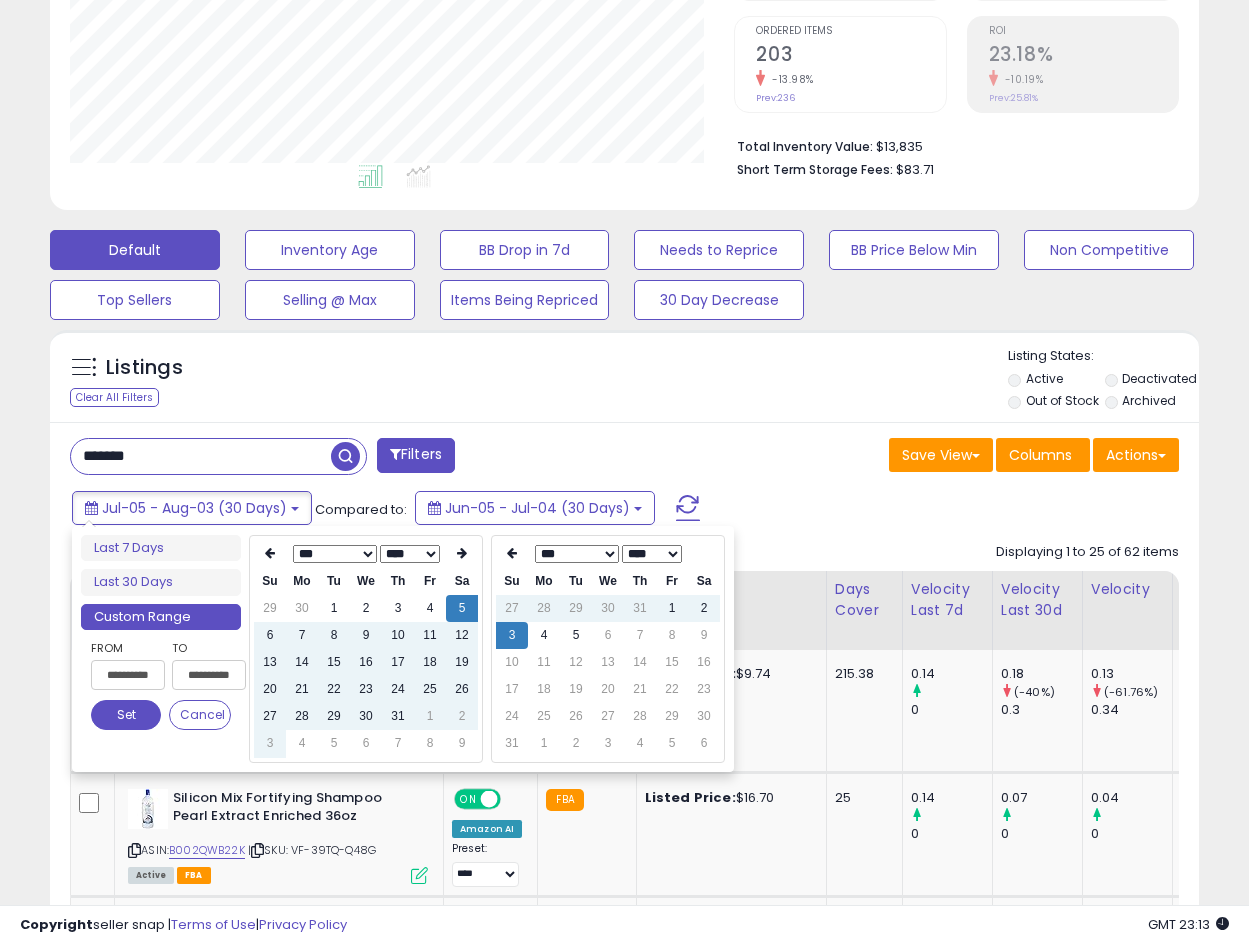 click on "**********" at bounding box center (128, 675) 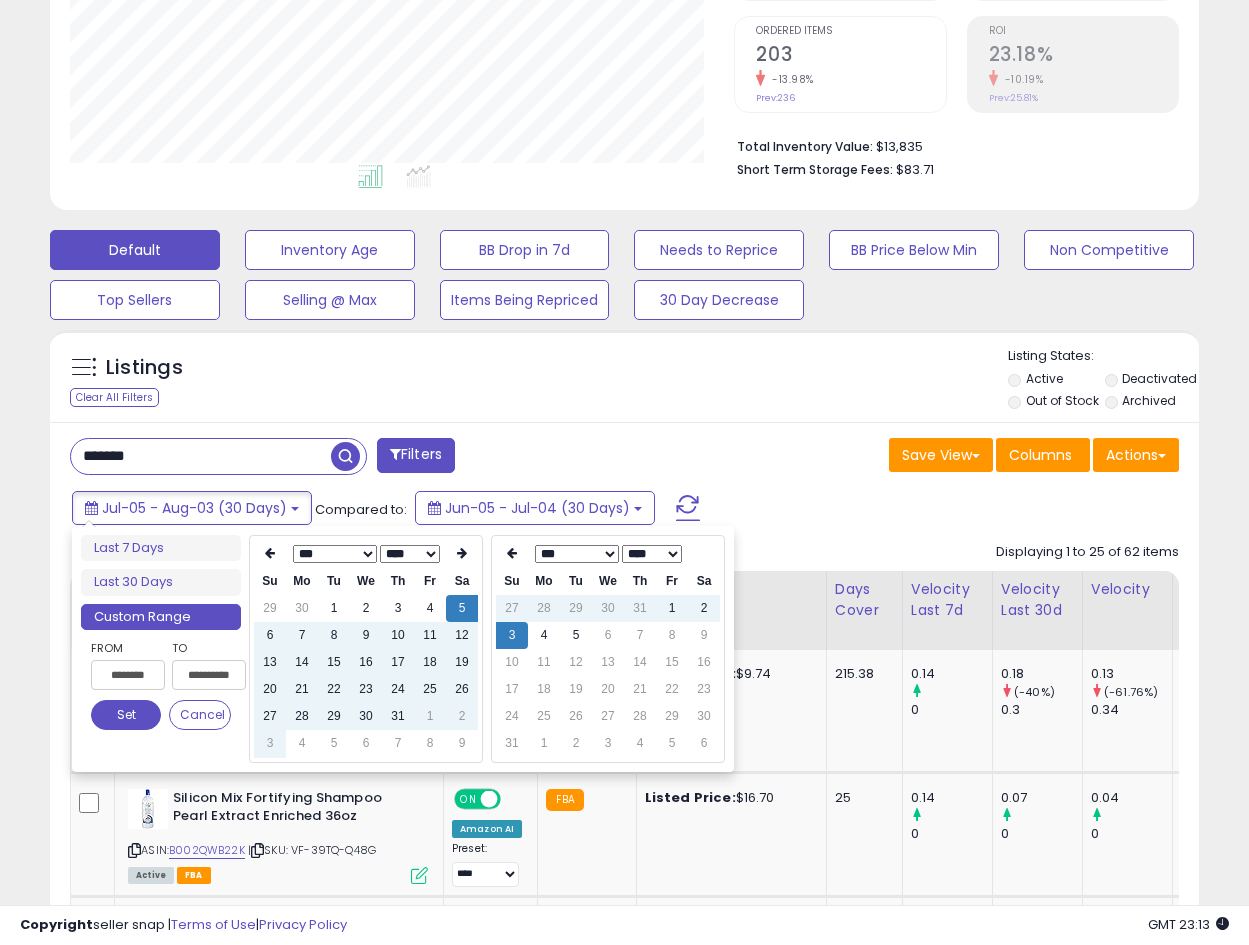 scroll, scrollTop: 0, scrollLeft: 0, axis: both 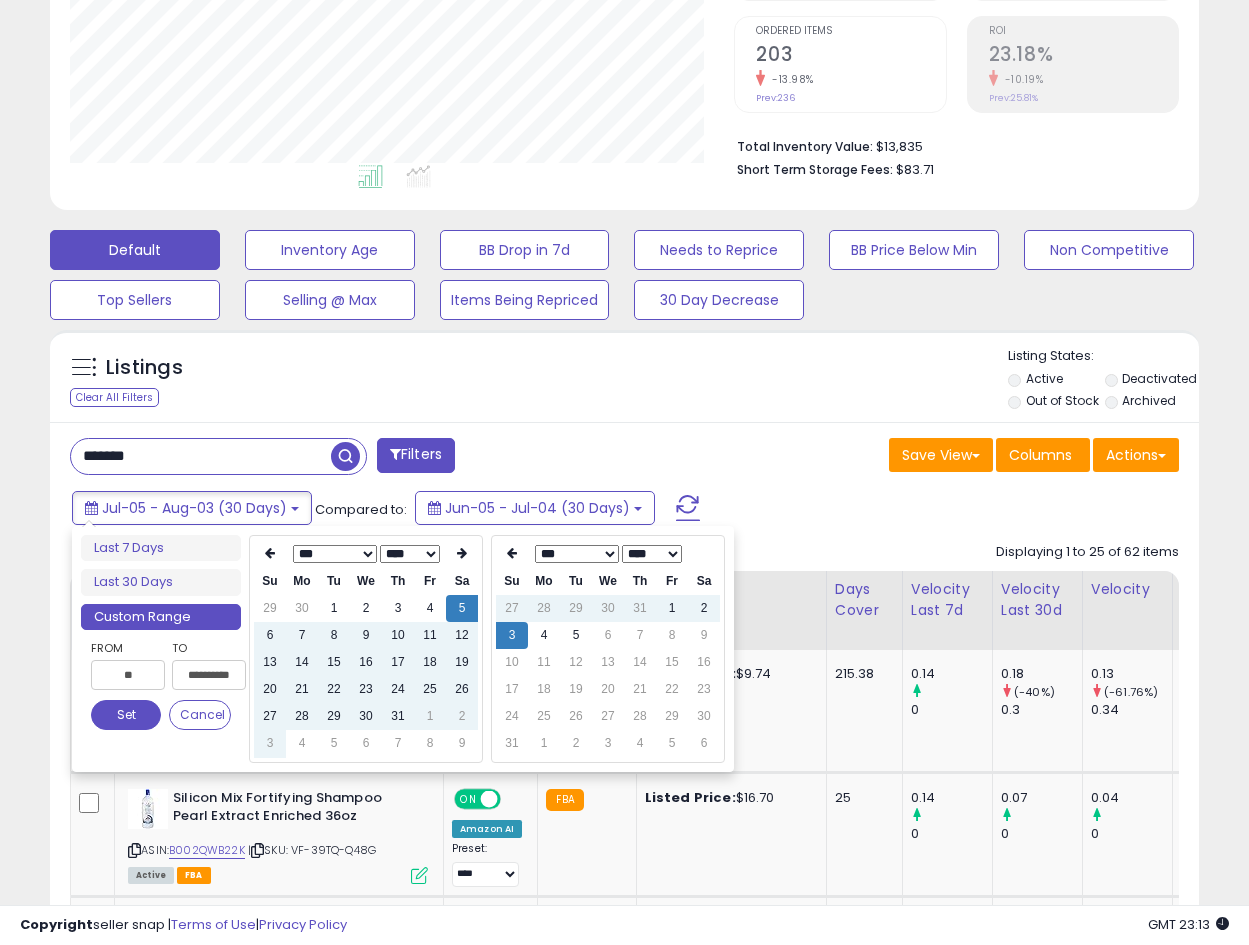 type on "*" 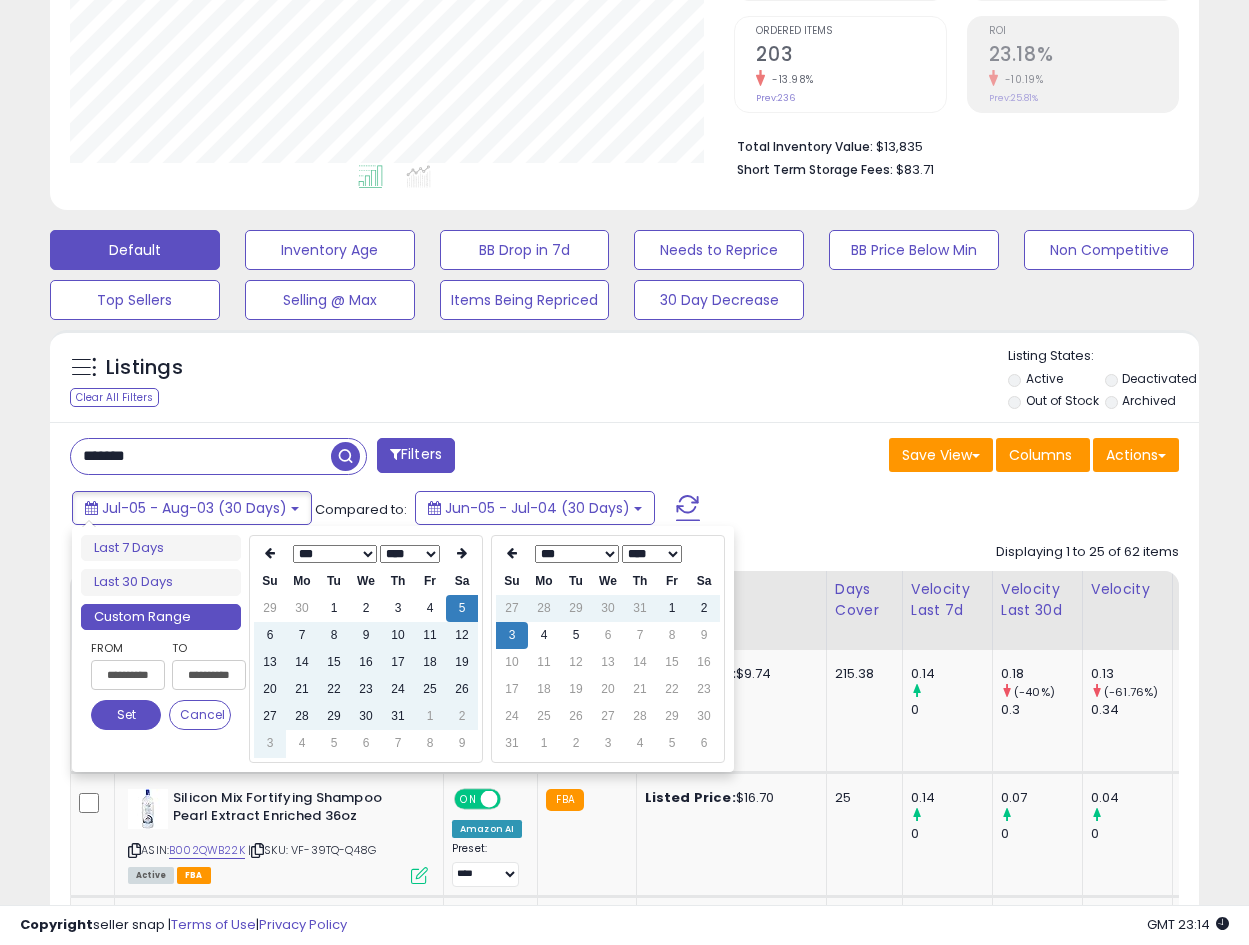 click at bounding box center [270, 553] 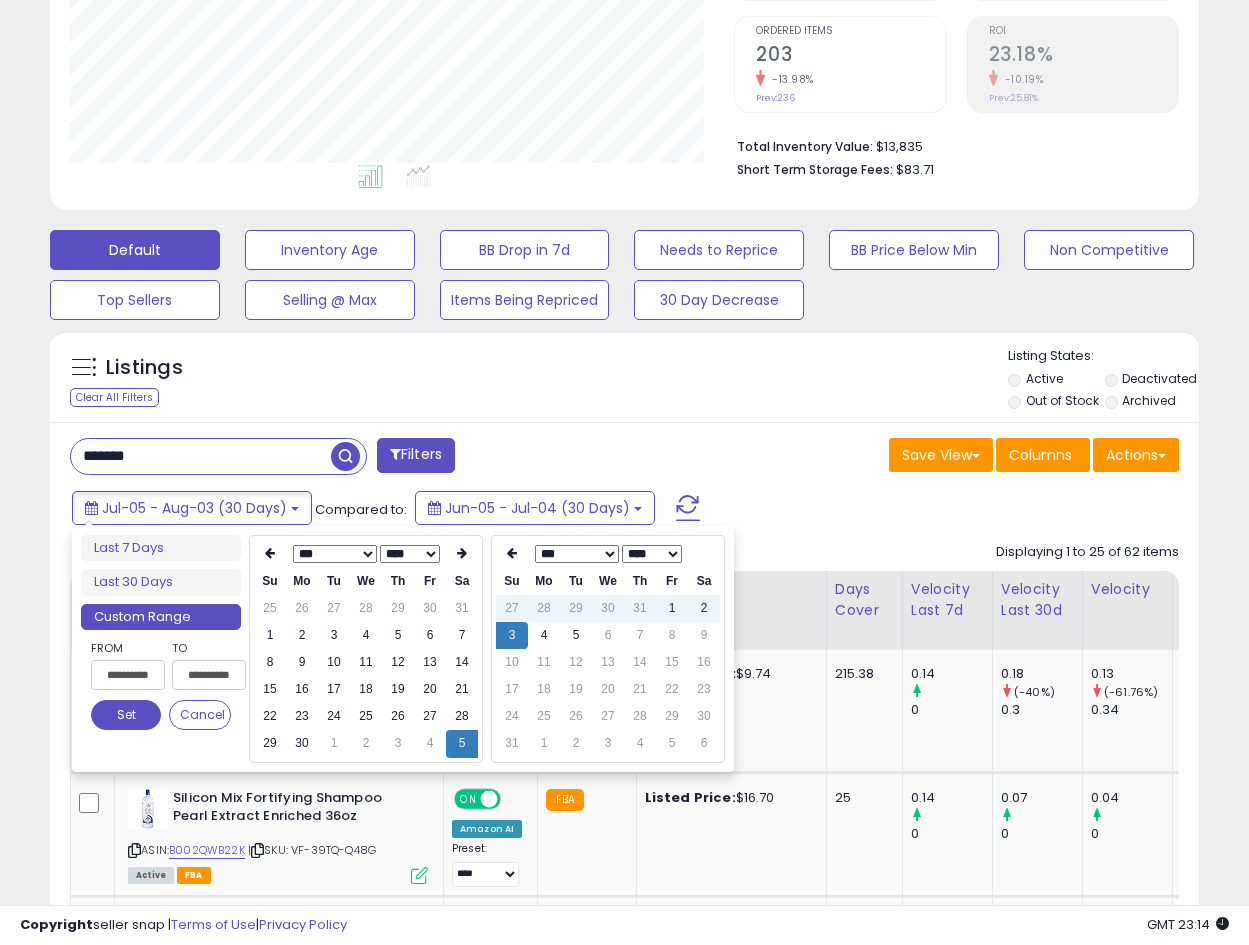 click at bounding box center [270, 553] 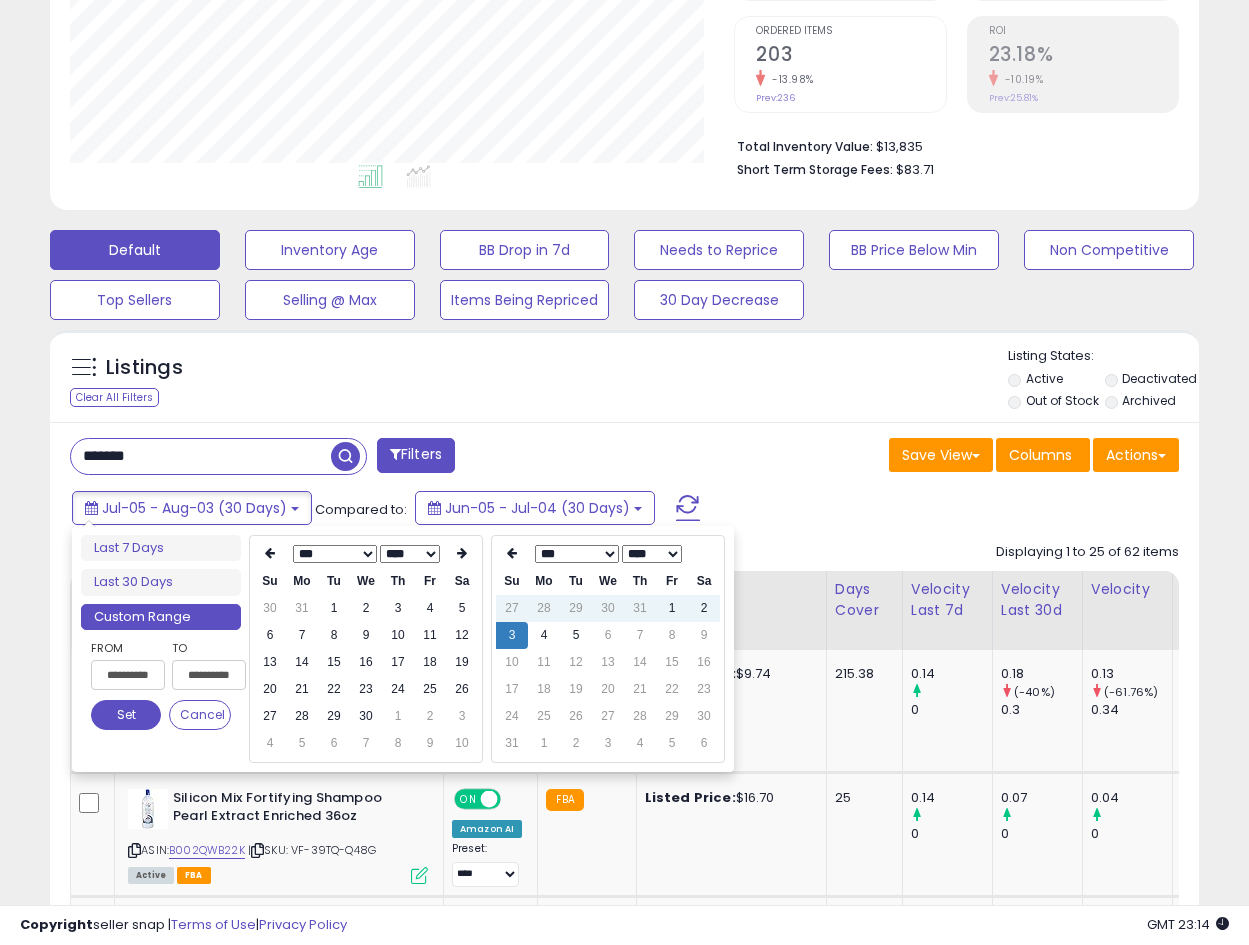click at bounding box center (270, 553) 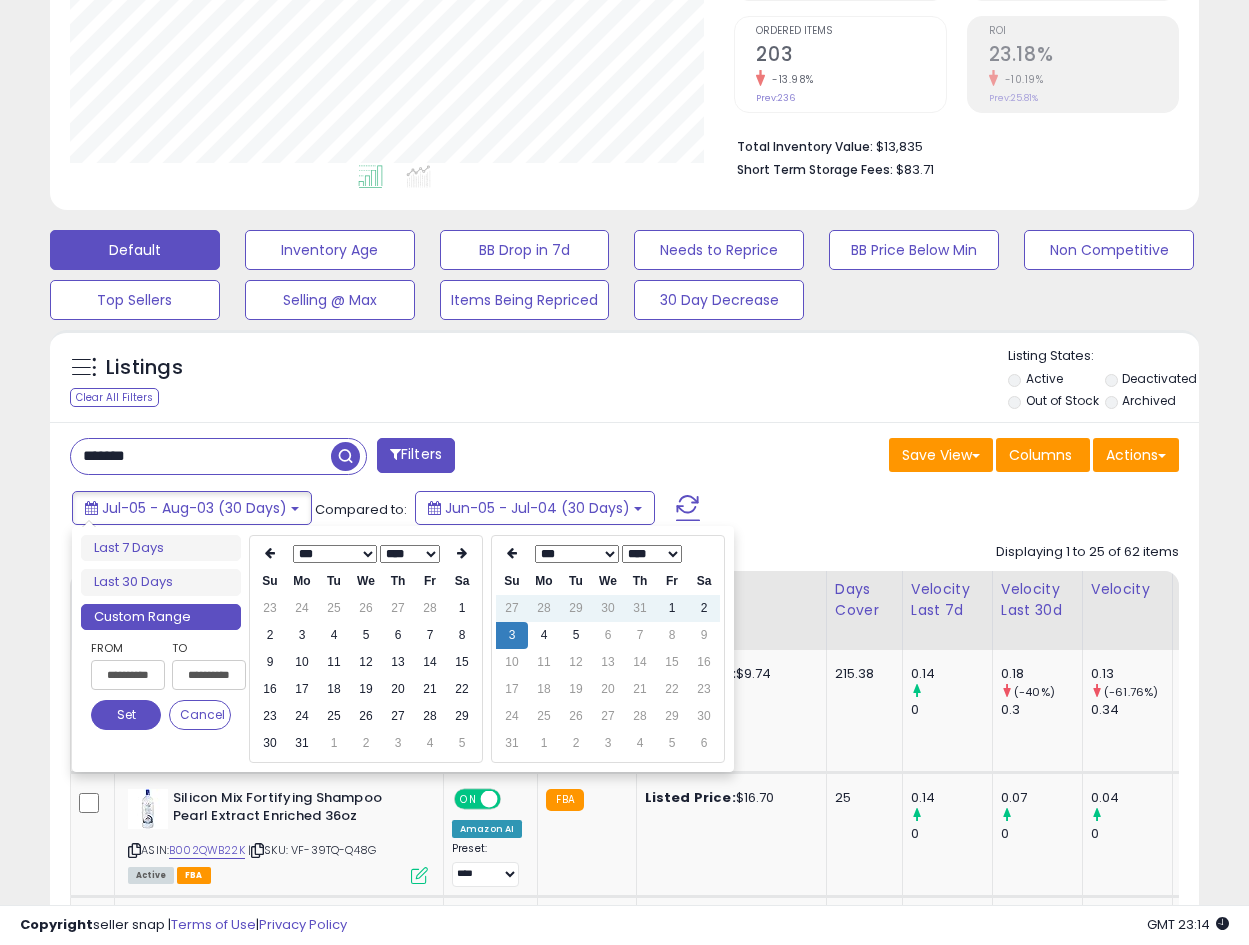 click at bounding box center [270, 553] 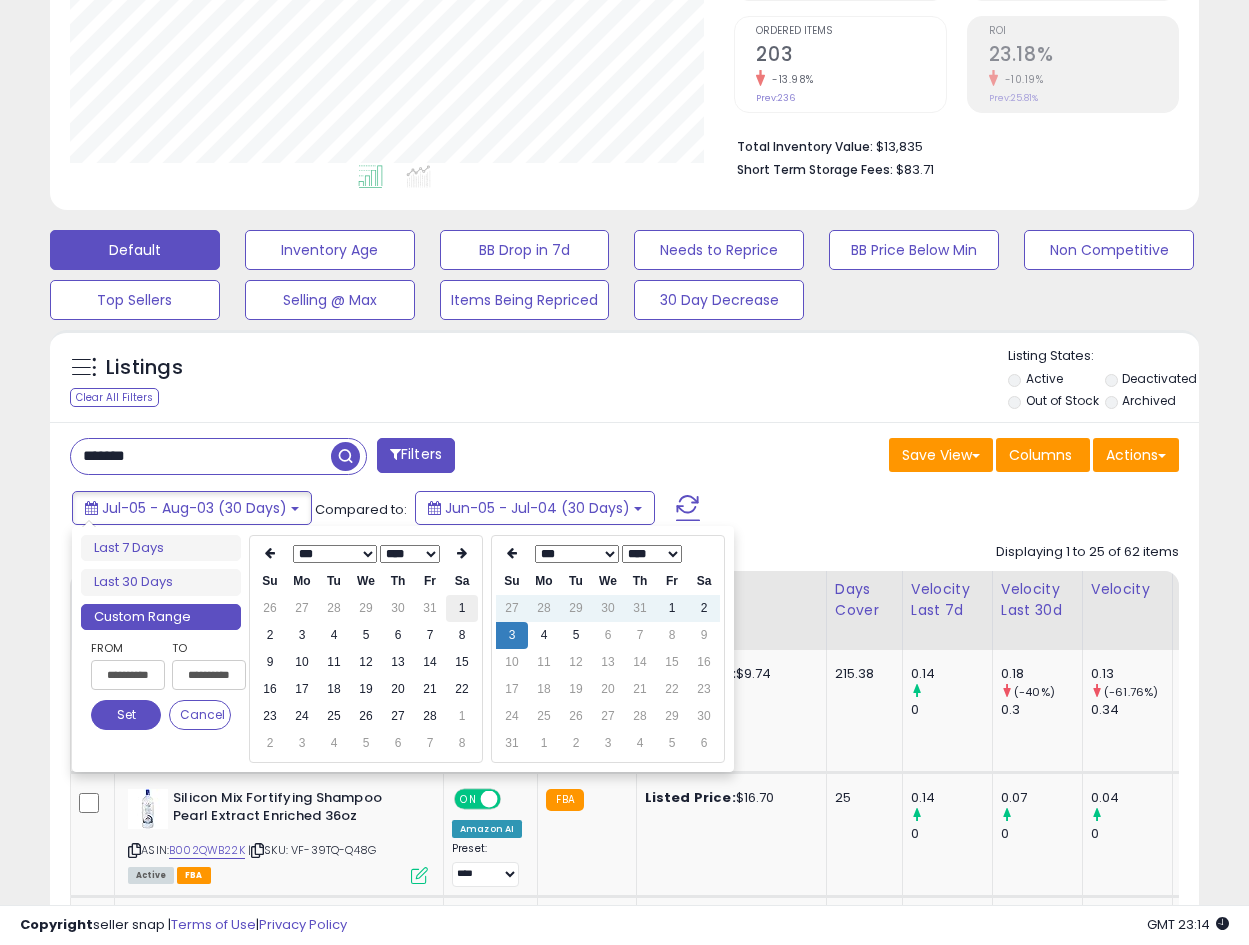 click on "1" at bounding box center [462, 608] 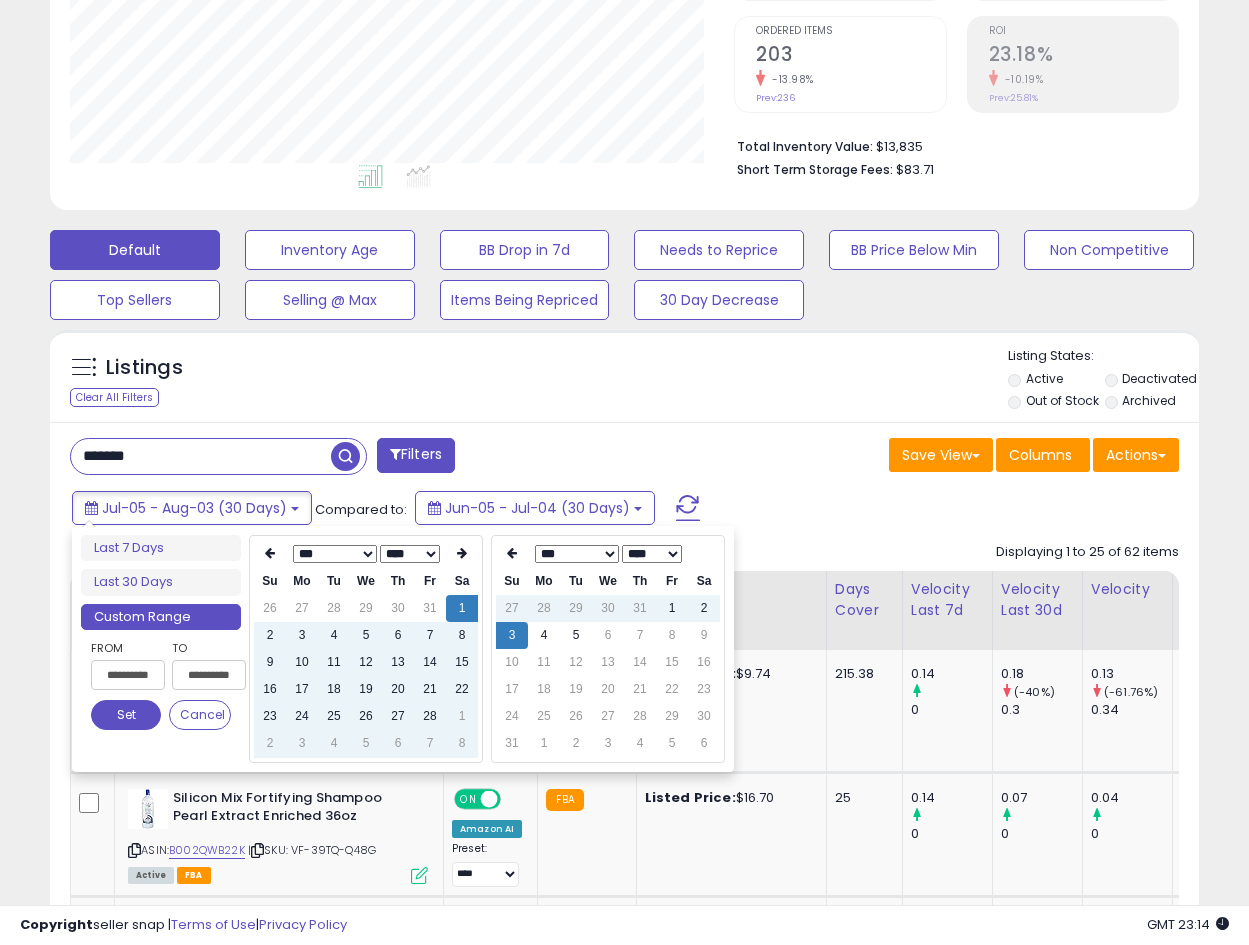 type on "**********" 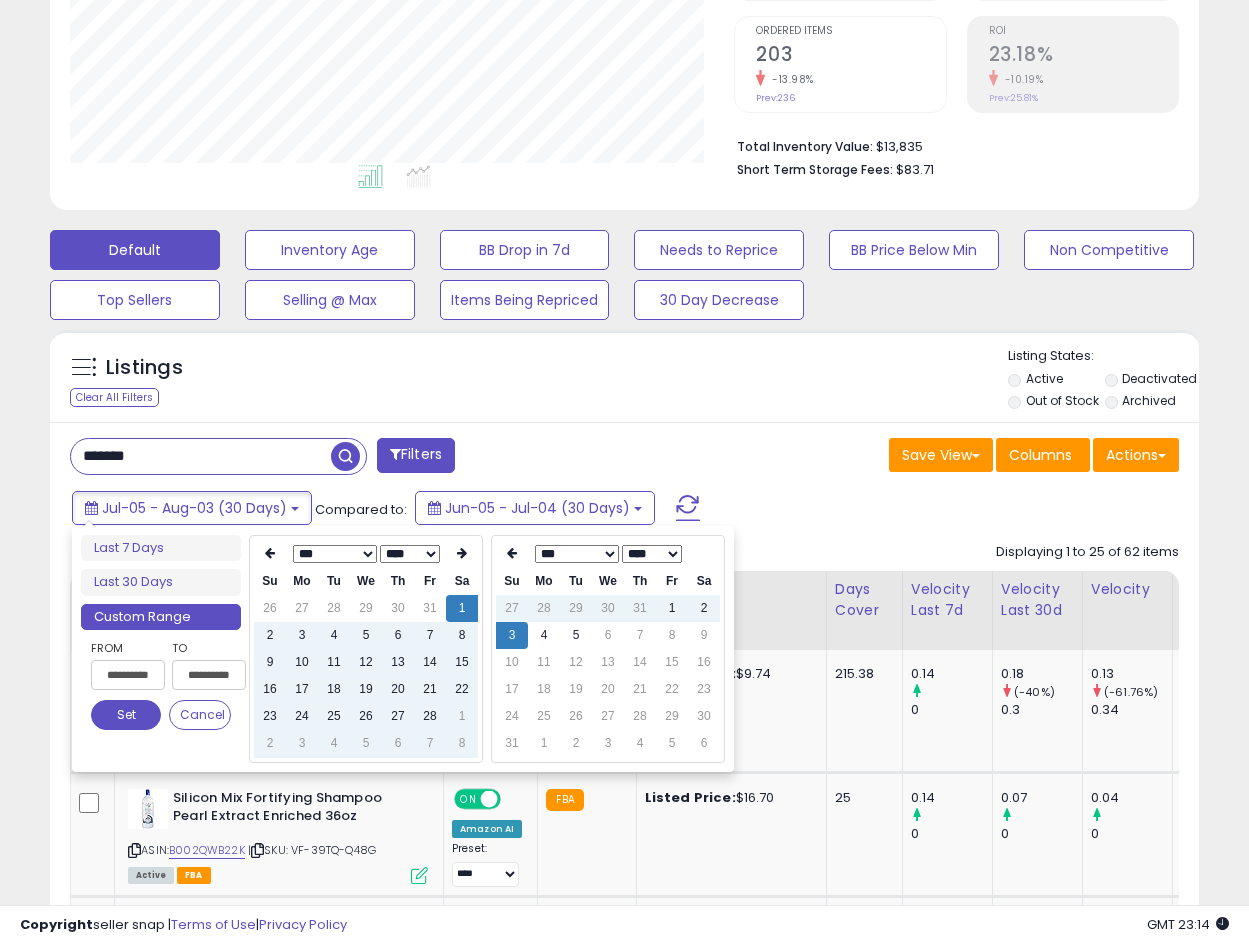 type on "**********" 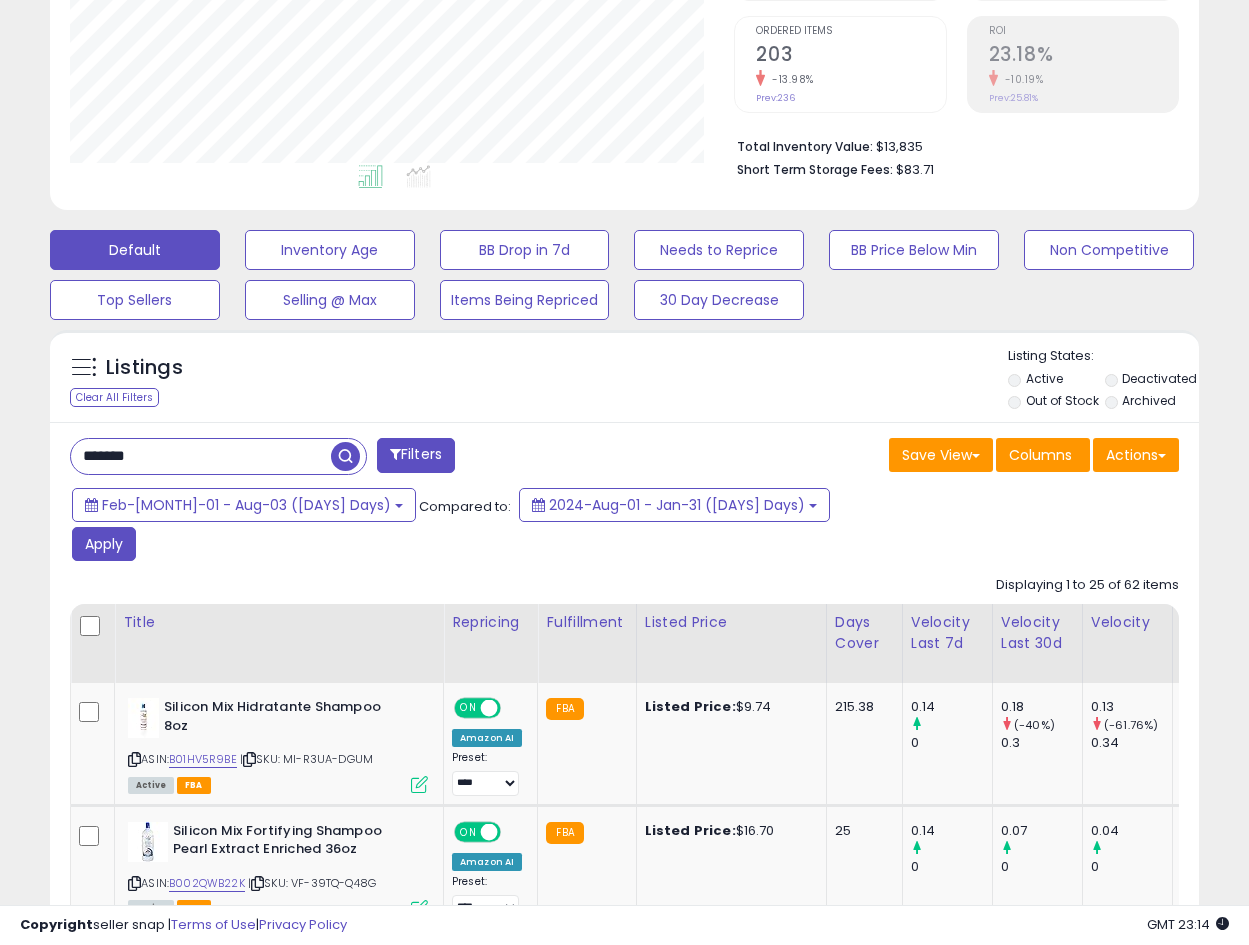 click on "Feb-01 - Aug-03 (184 Days)
Compared to:
2024-Aug-01 - Jan-31 (184 Days)
Apply" at bounding box center (483, 527) 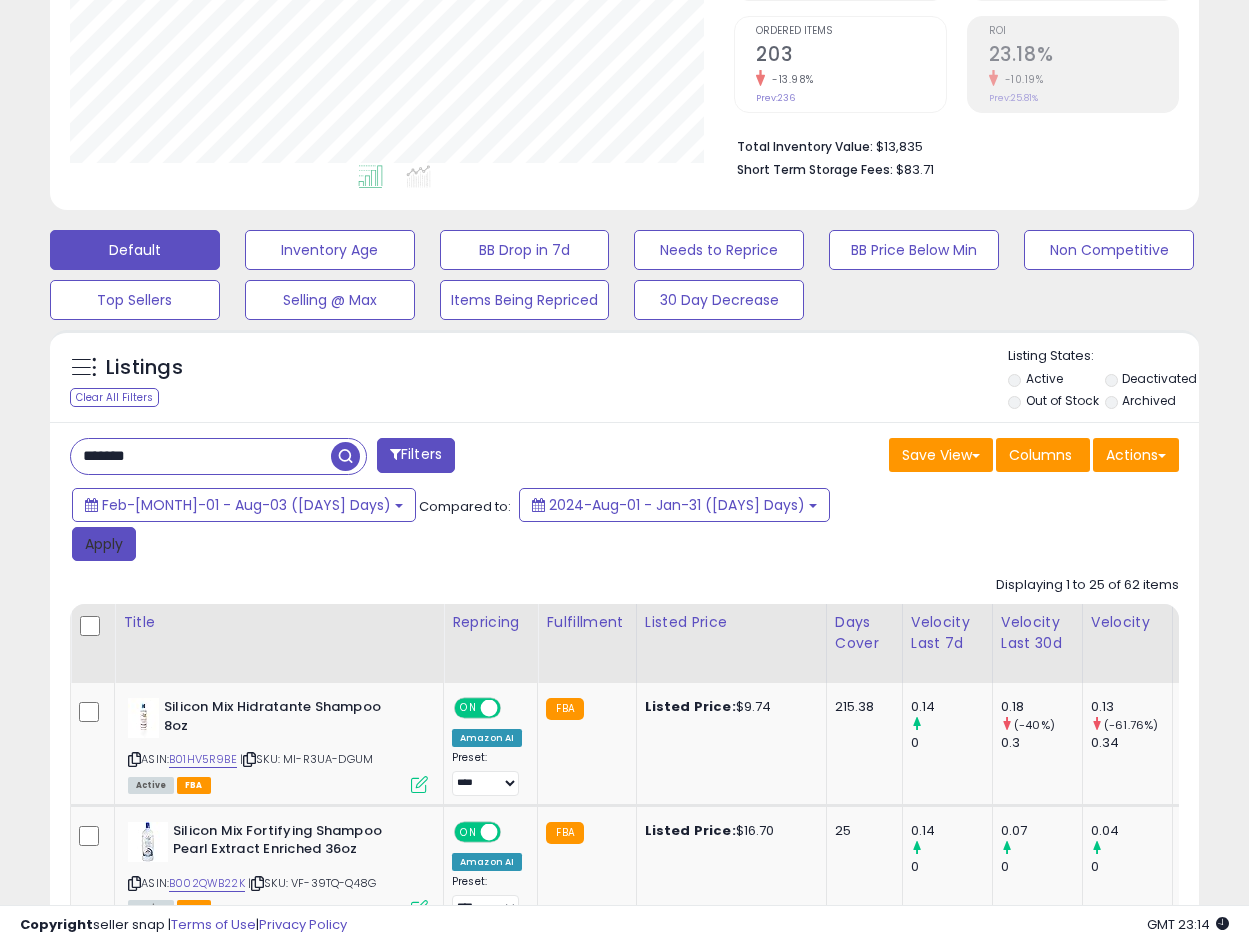 click on "Apply" at bounding box center (104, 544) 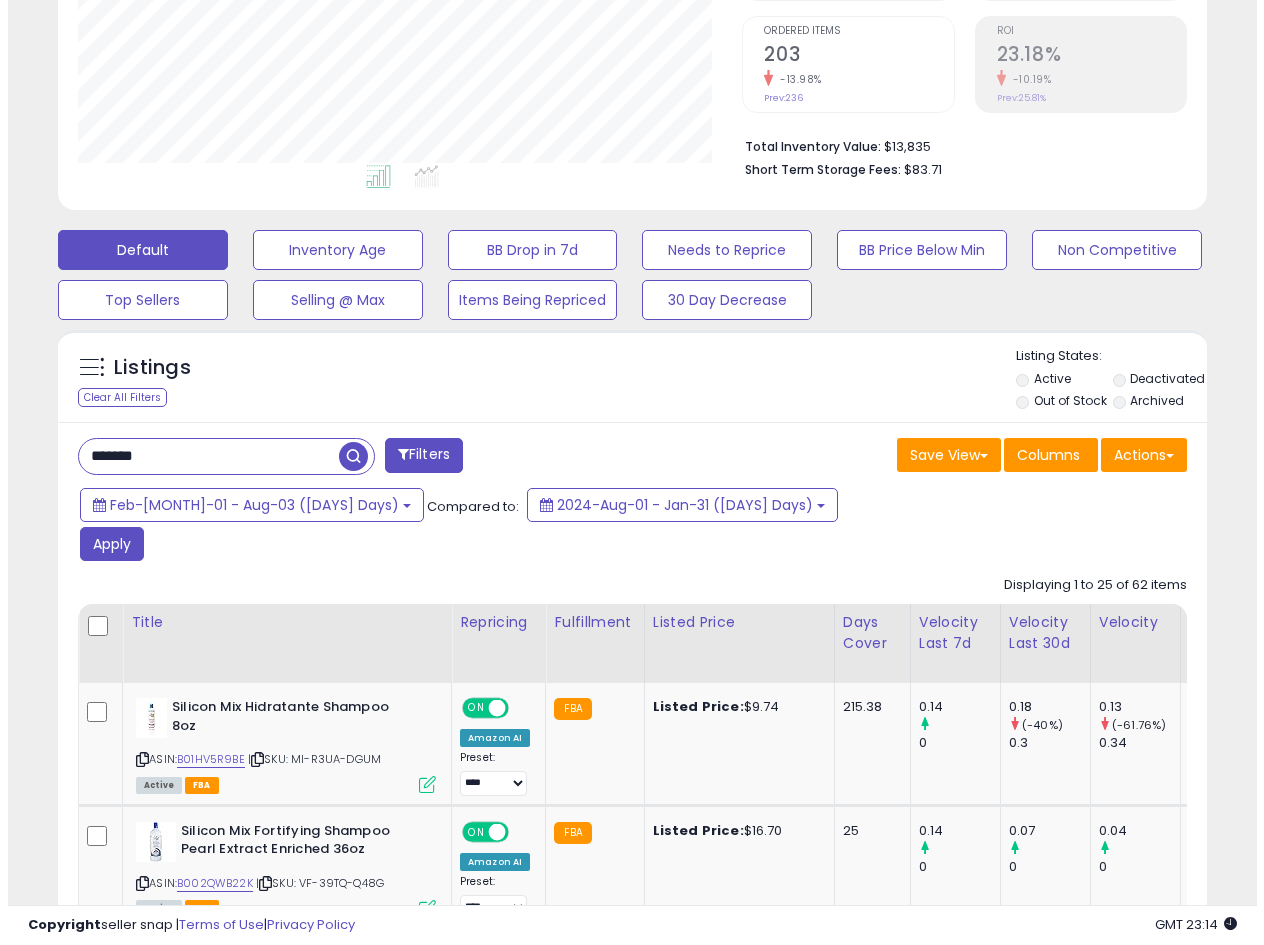scroll, scrollTop: 295, scrollLeft: 0, axis: vertical 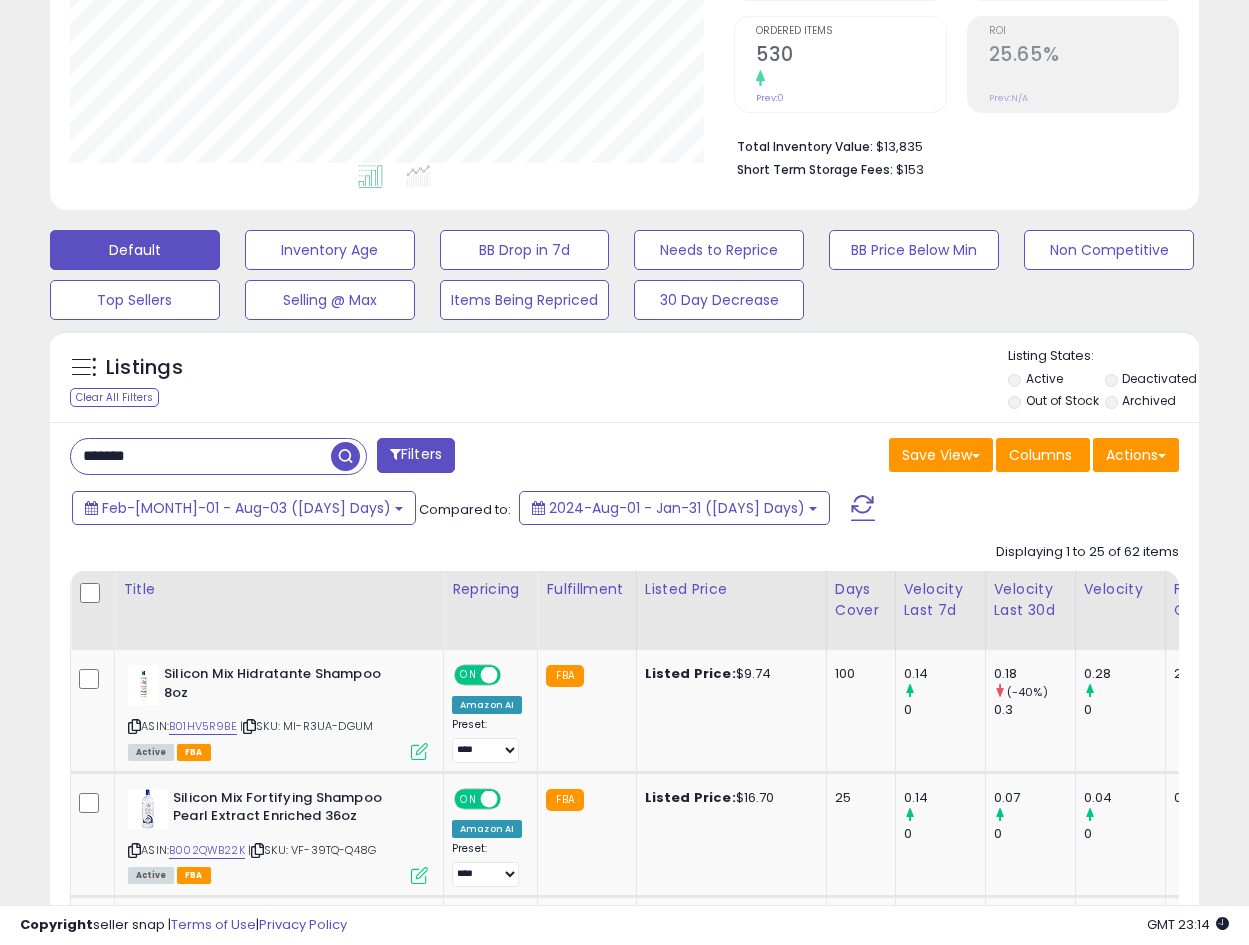 click at bounding box center [863, 508] 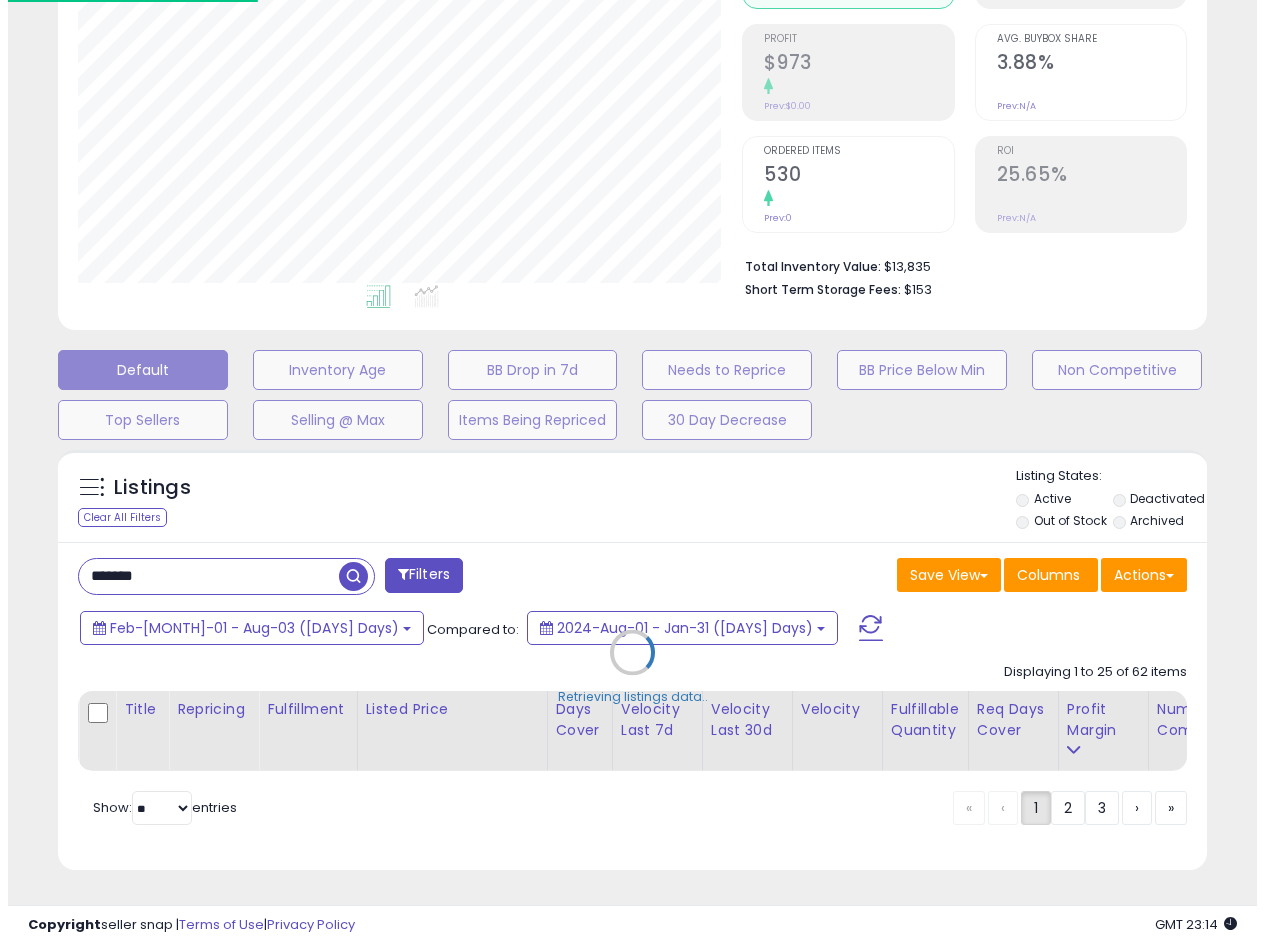 scroll, scrollTop: 295, scrollLeft: 0, axis: vertical 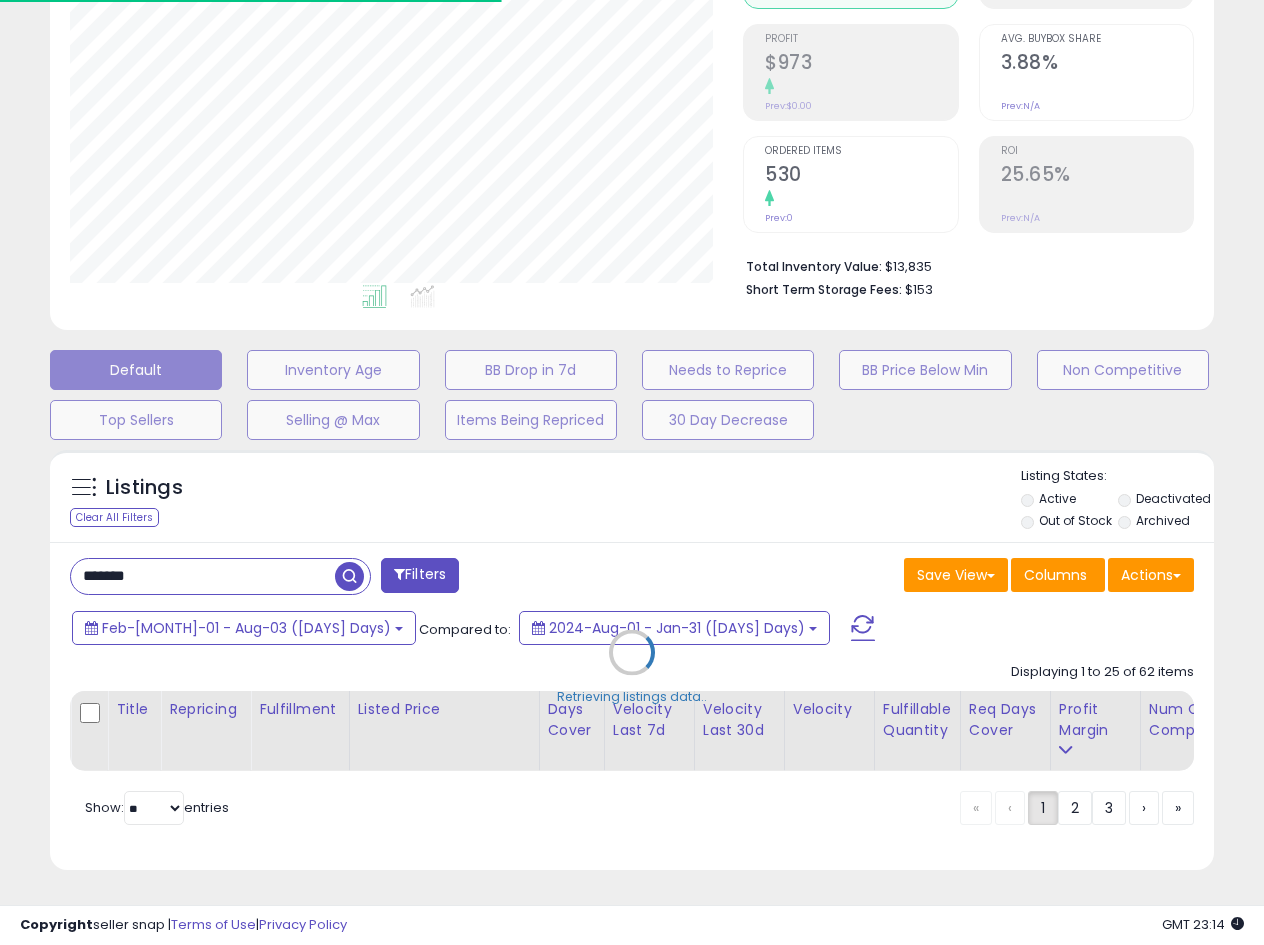 click on "Retrieving listings data.." at bounding box center [632, 667] 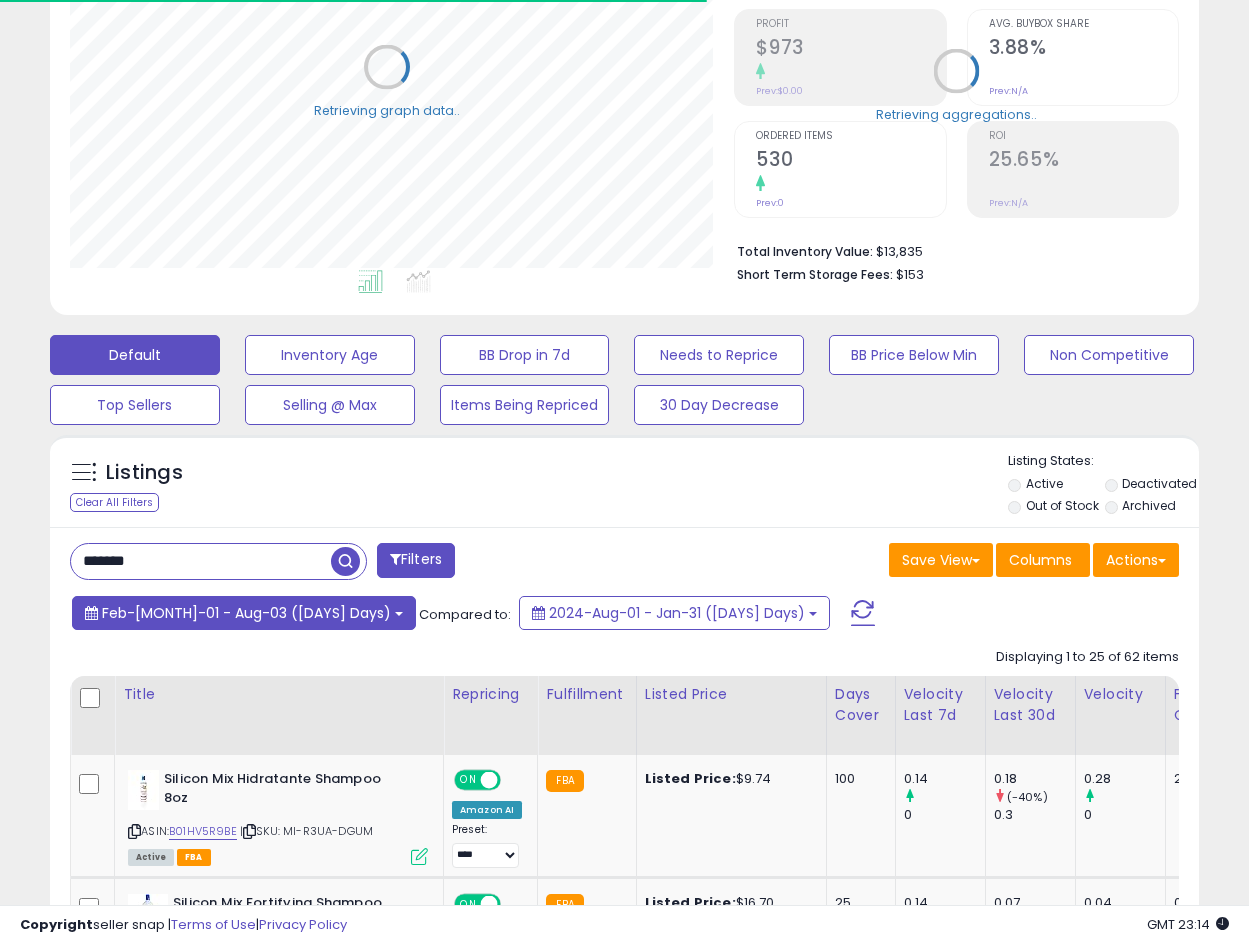 click on "Feb-[MONTH]-01 - Aug-03 ([DAYS] Days)" at bounding box center [246, 613] 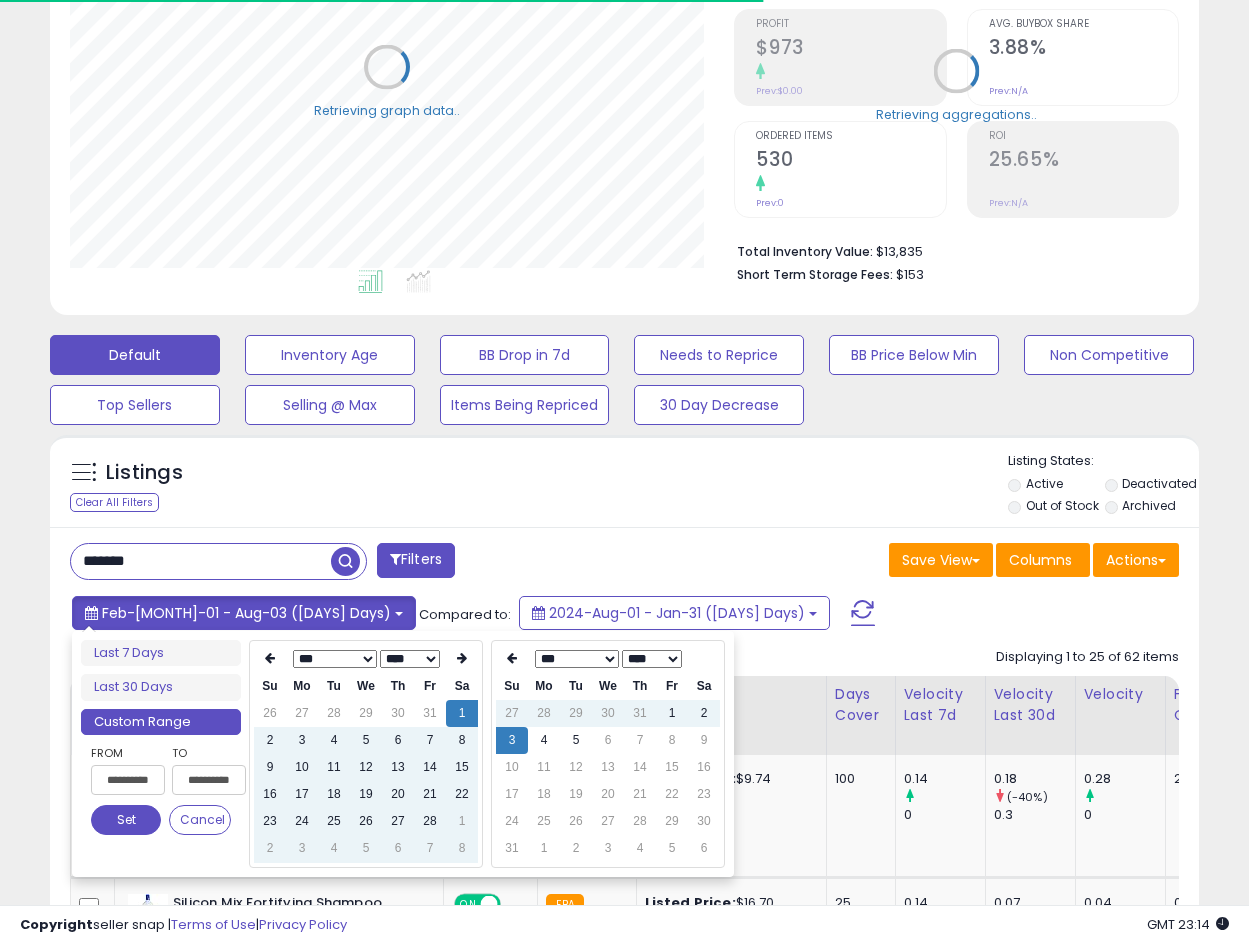 scroll, scrollTop: 410, scrollLeft: 665, axis: both 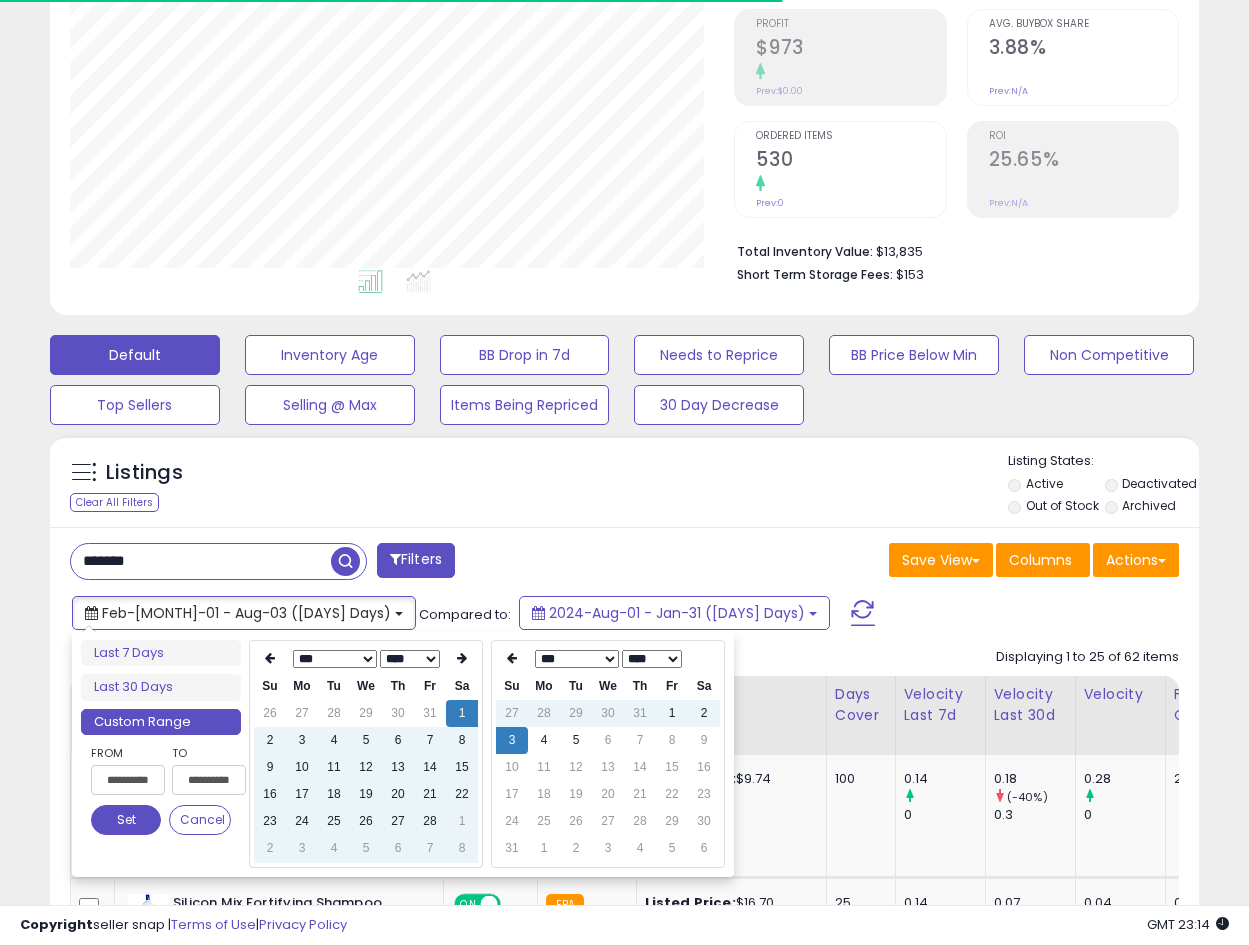 type on "**********" 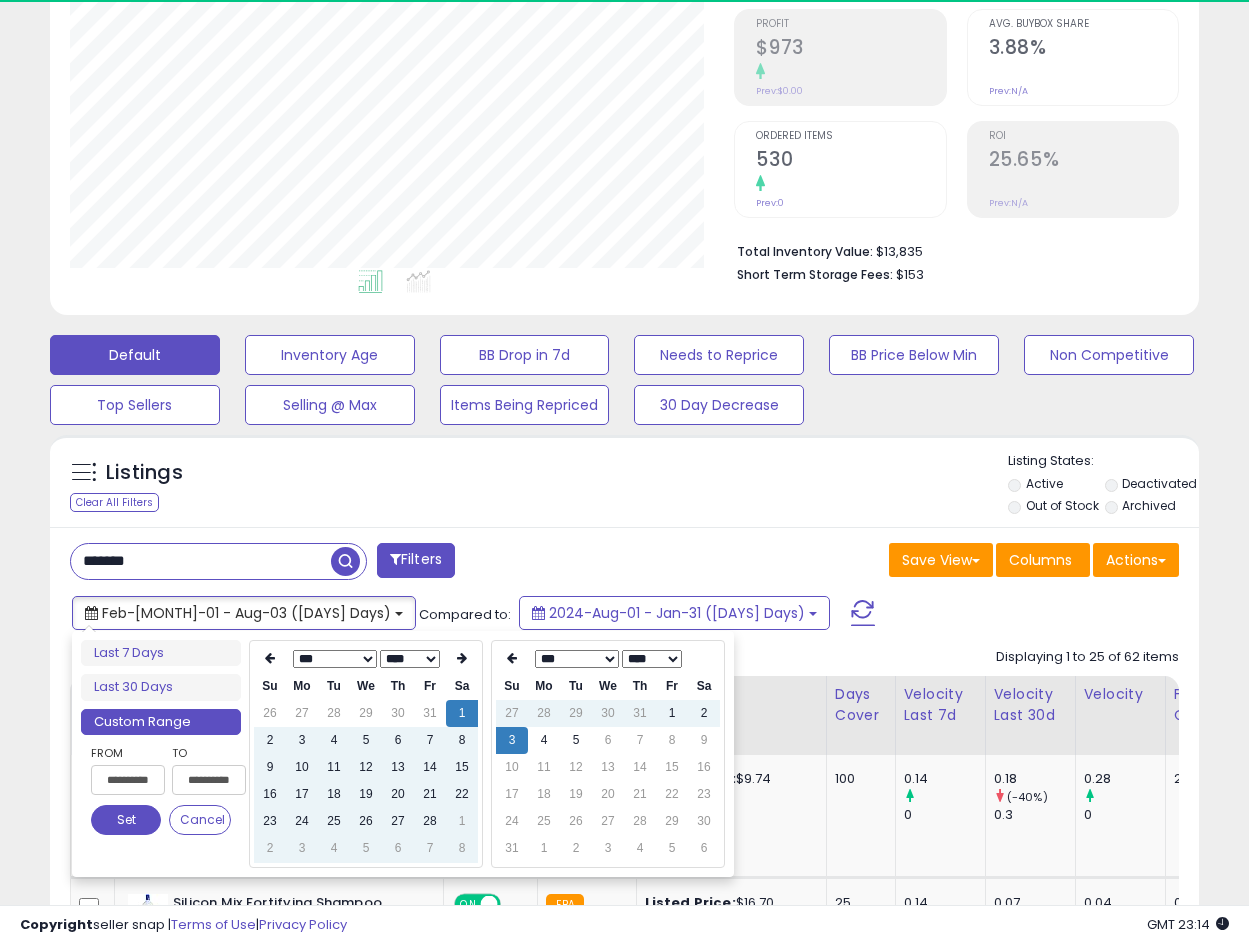 type on "**********" 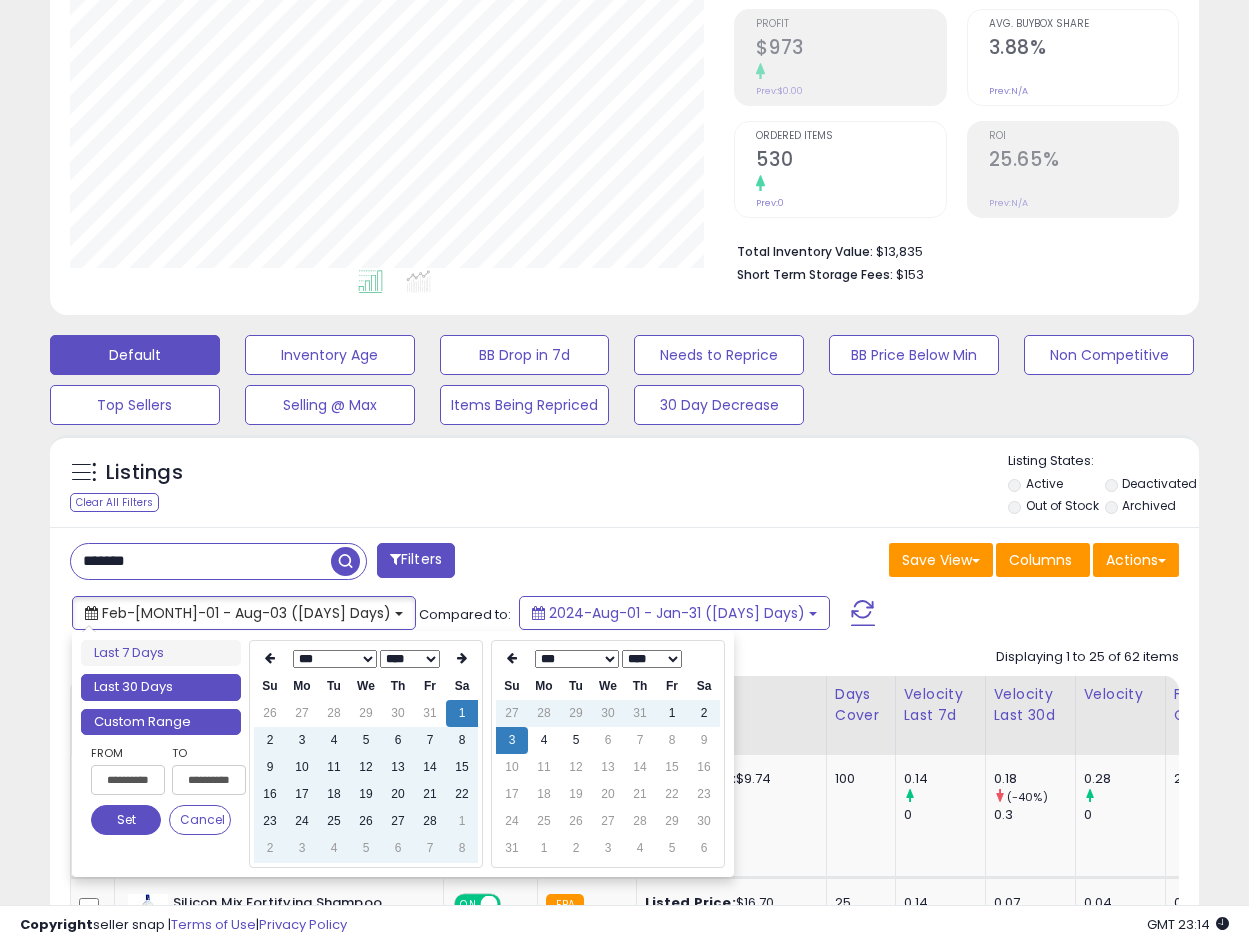 type on "**********" 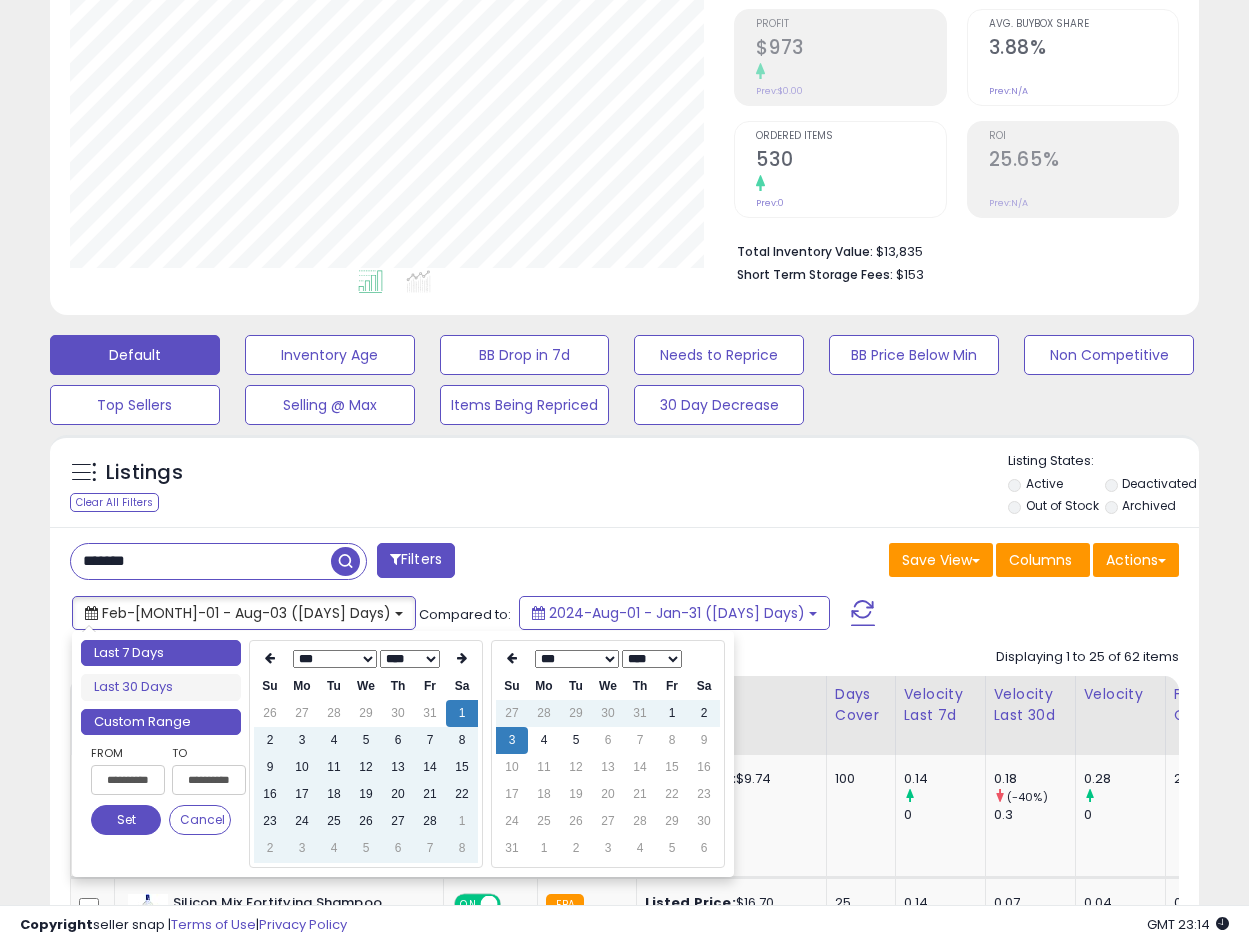 type on "**********" 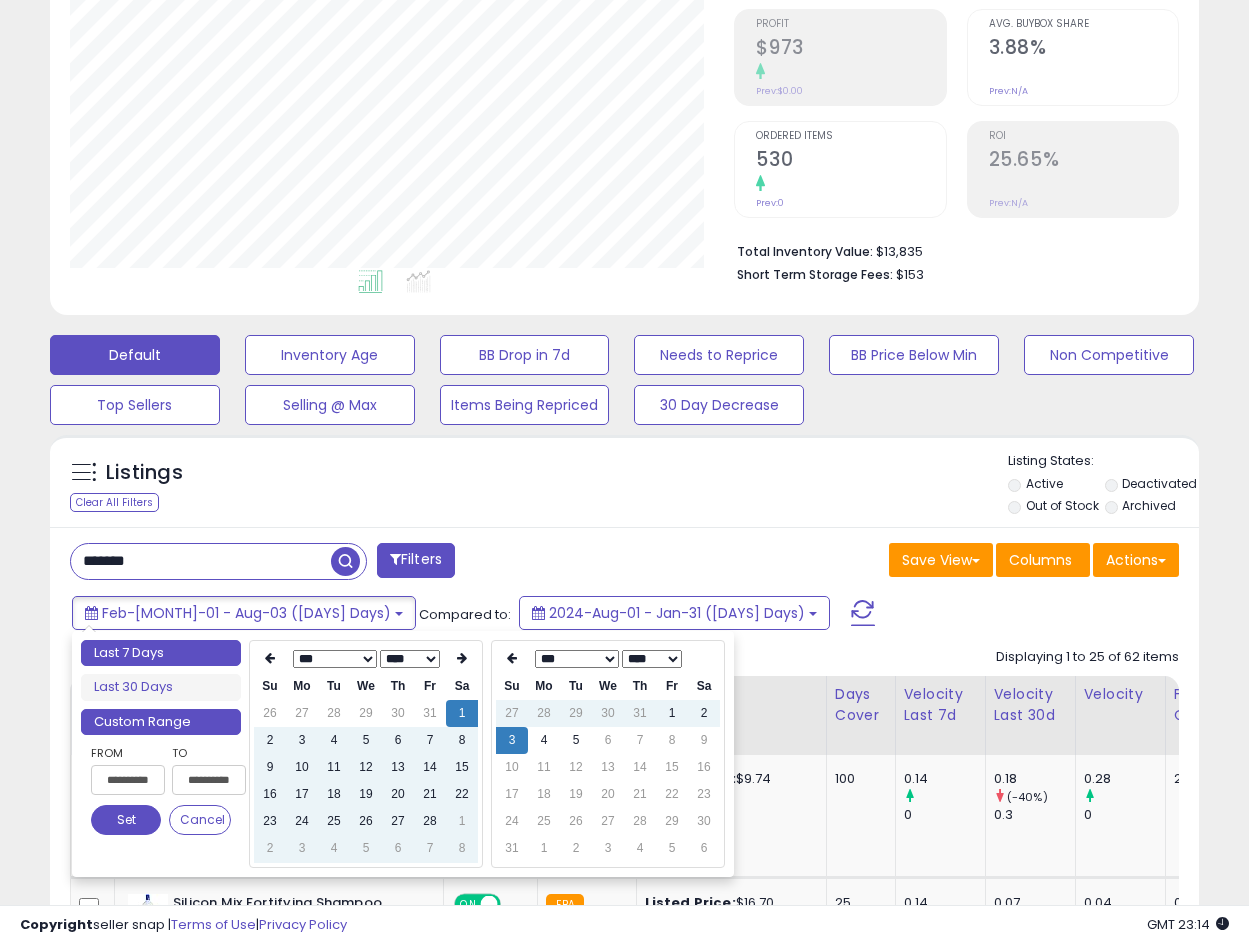 click on "Last 7 Days" at bounding box center (161, 653) 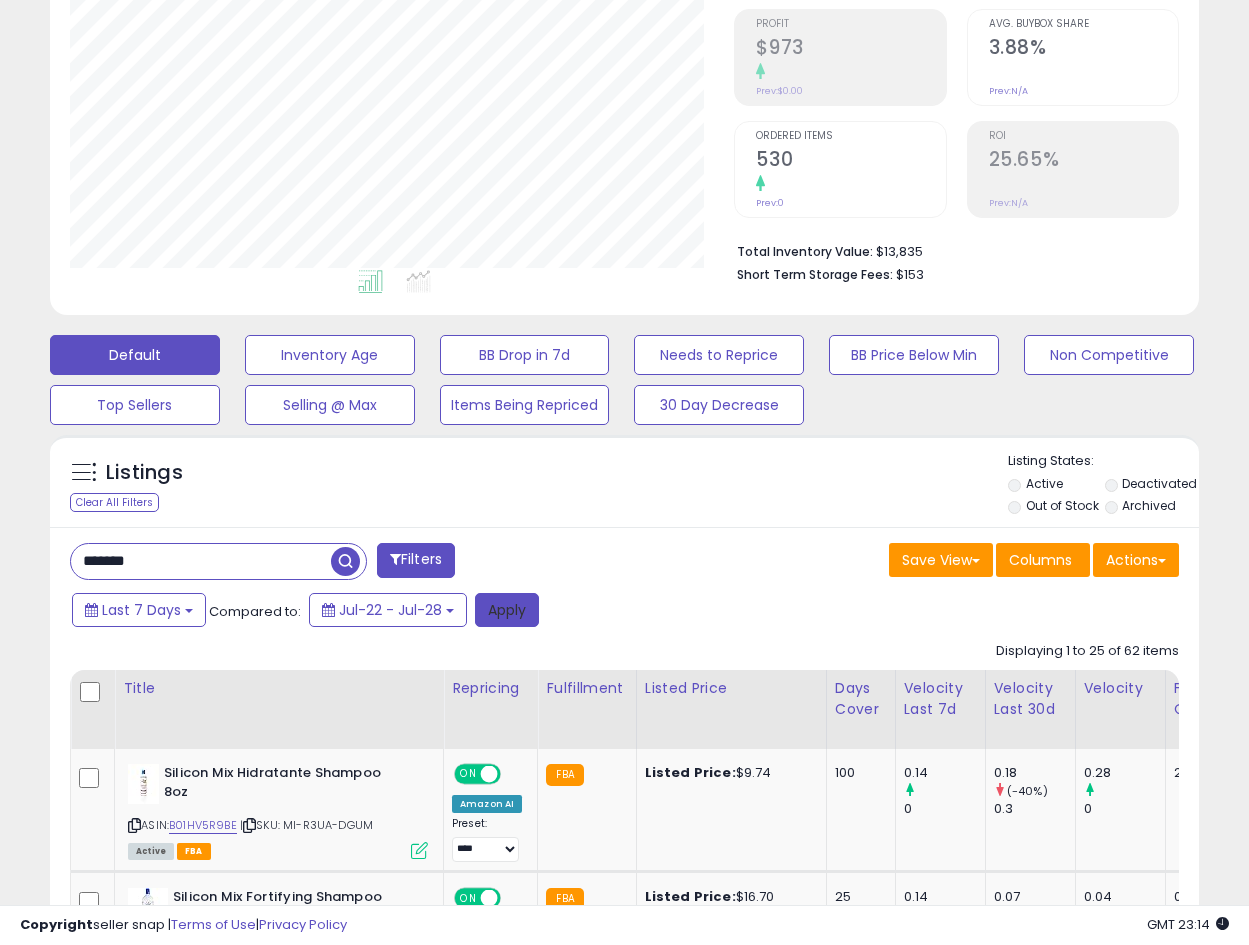 click on "Apply" at bounding box center (507, 610) 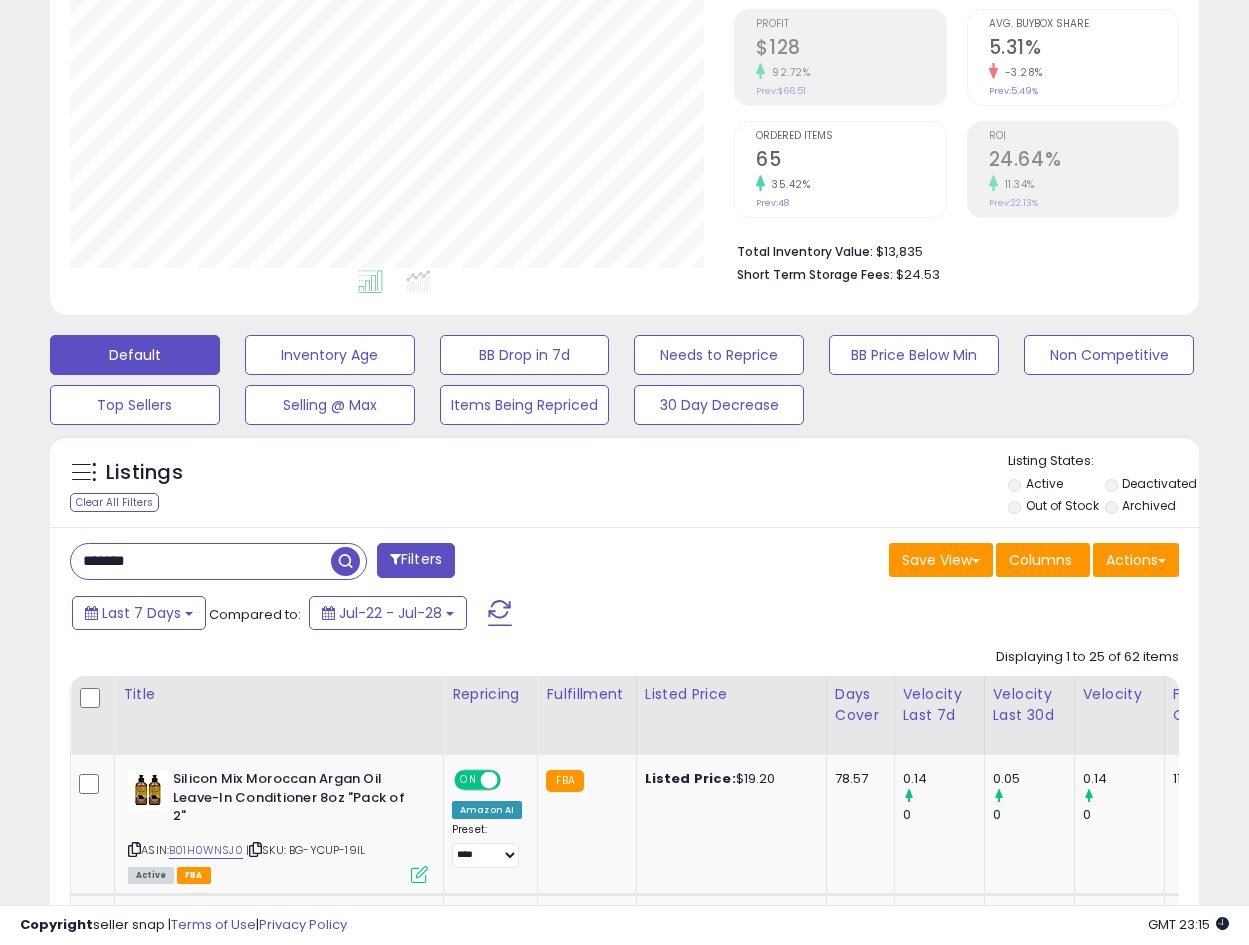 click on "*******" at bounding box center [201, 561] 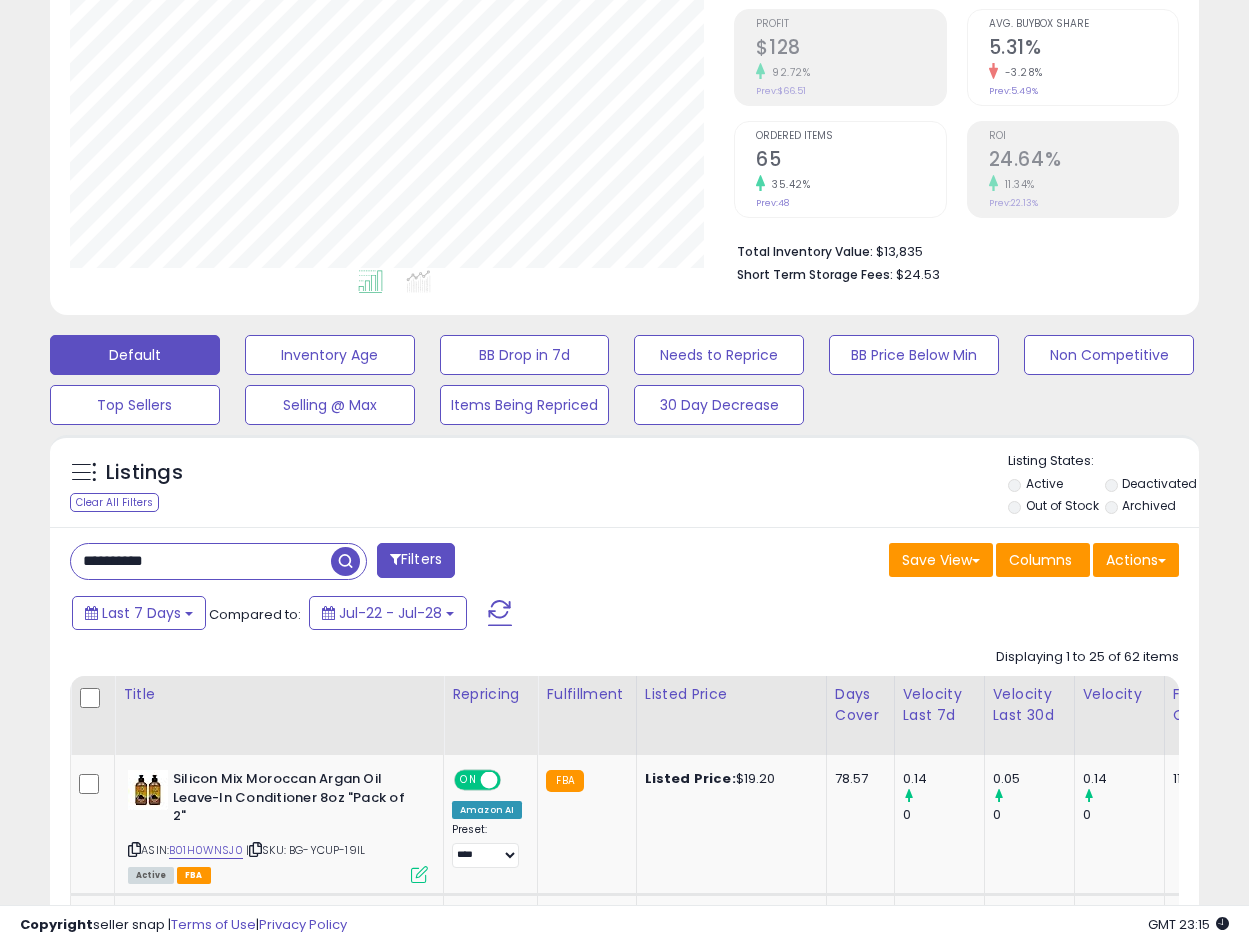 type on "**********" 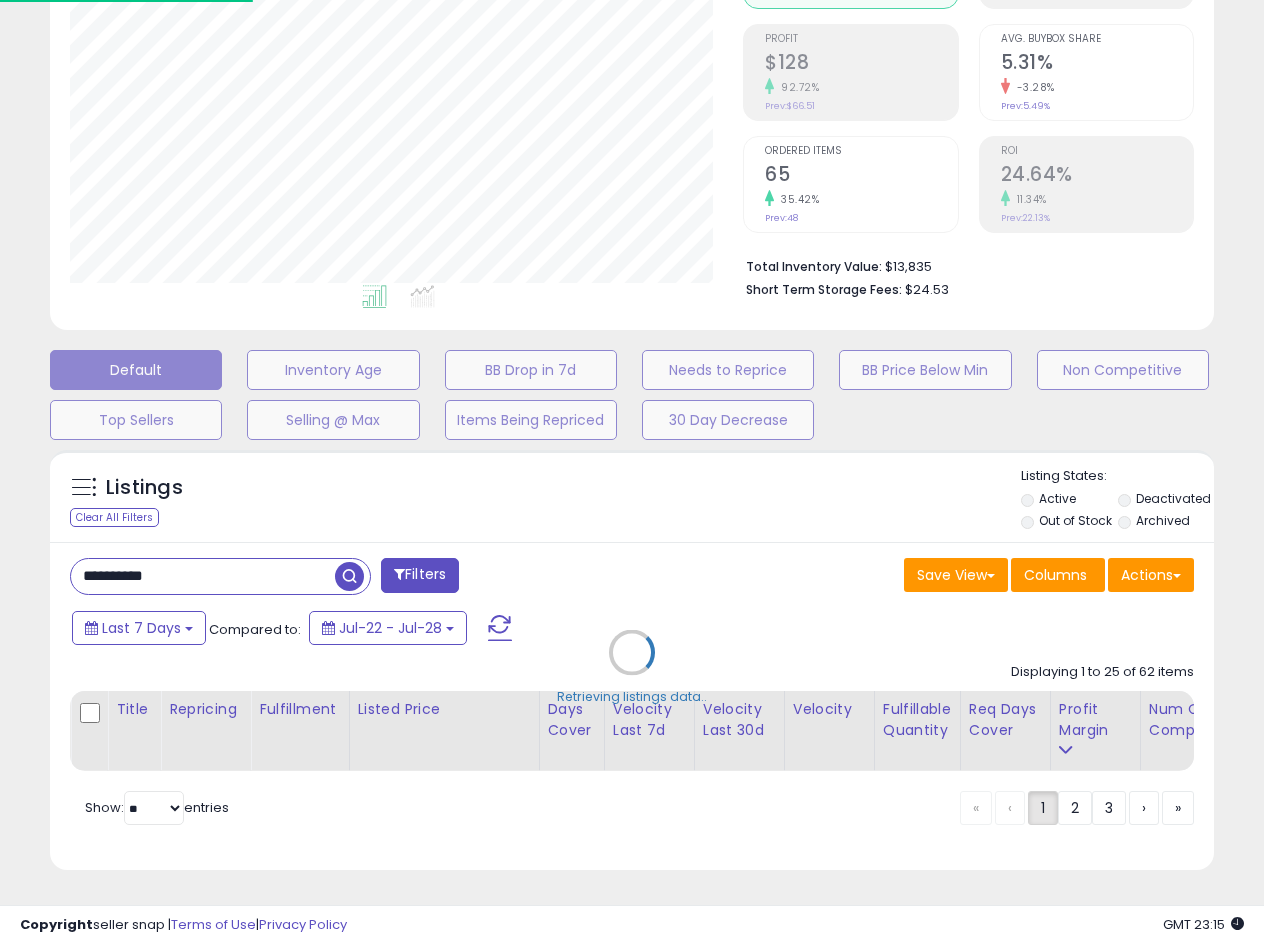 scroll, scrollTop: 999590, scrollLeft: 999327, axis: both 